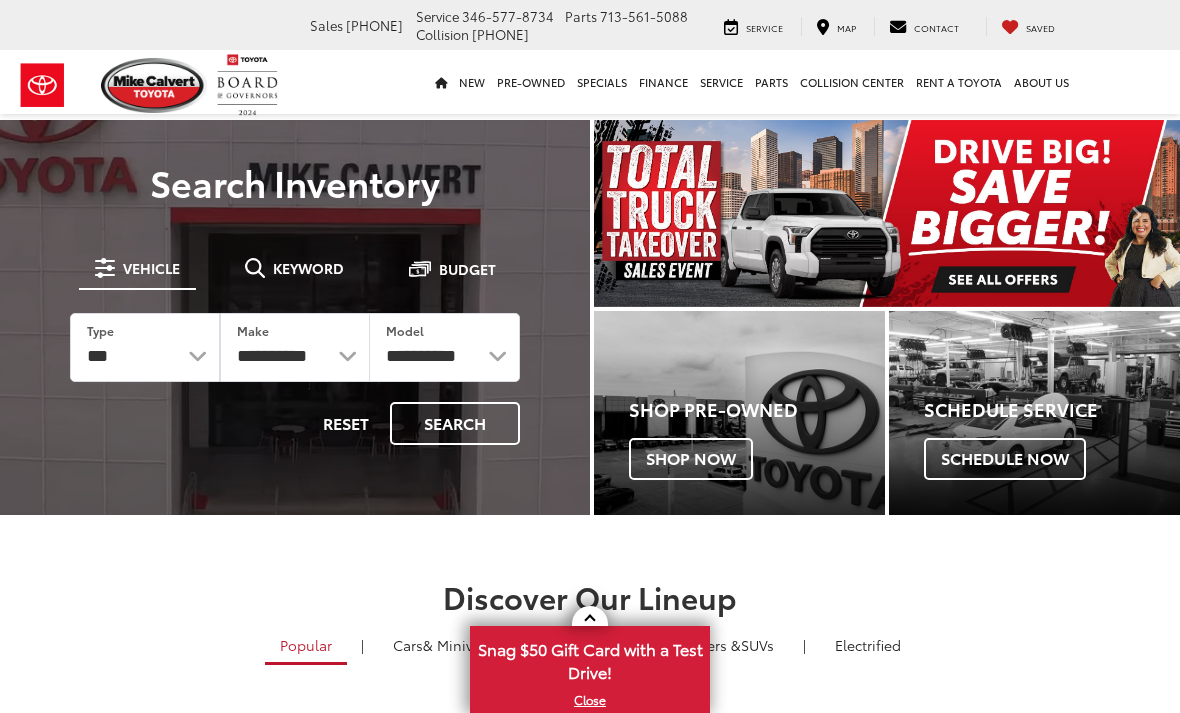 scroll, scrollTop: 0, scrollLeft: 0, axis: both 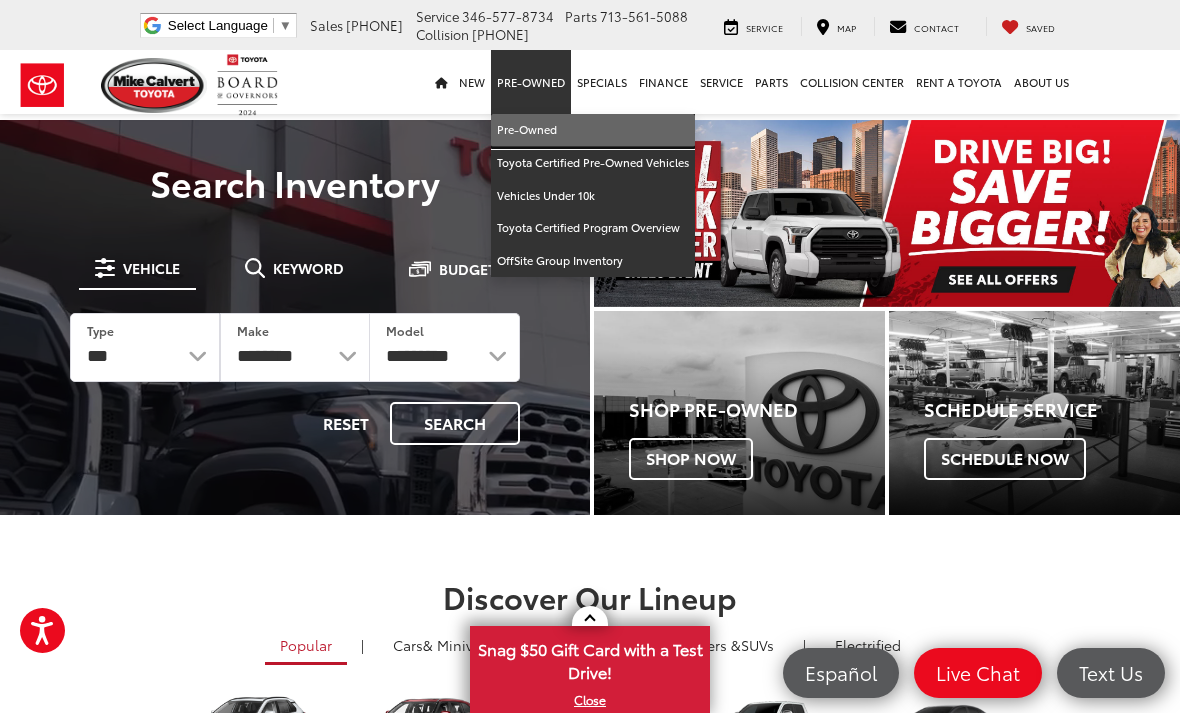 click on "Pre-Owned" at bounding box center (593, 130) 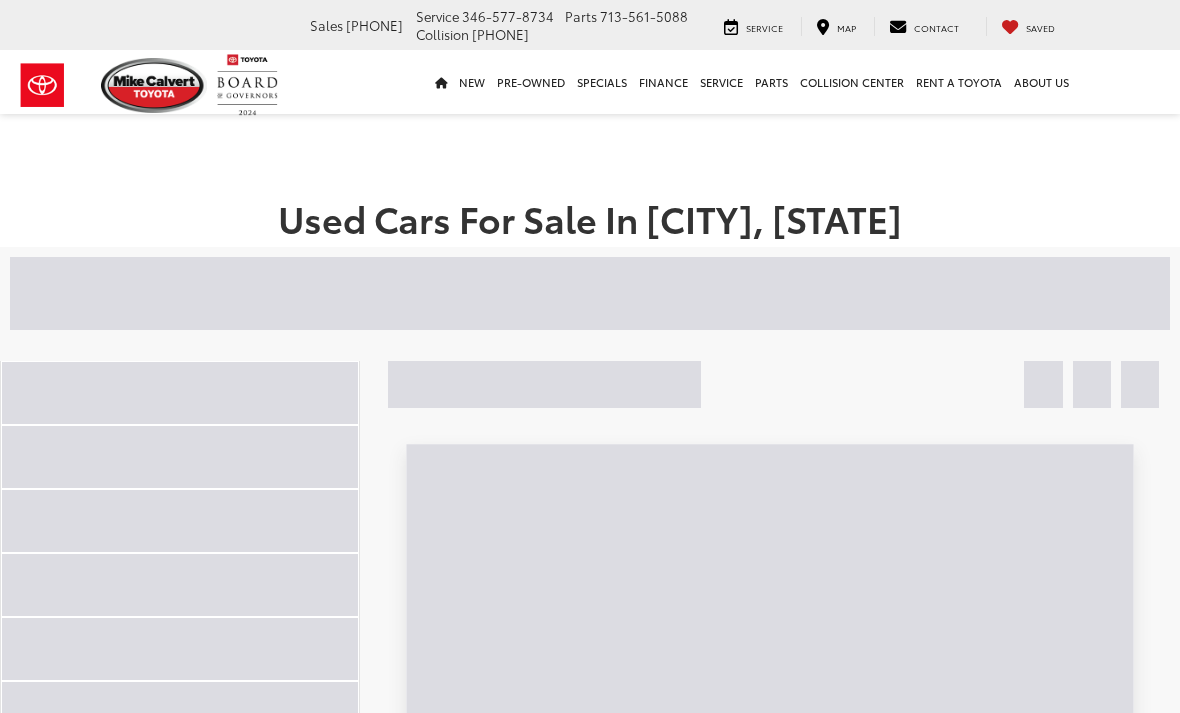 scroll, scrollTop: 0, scrollLeft: 0, axis: both 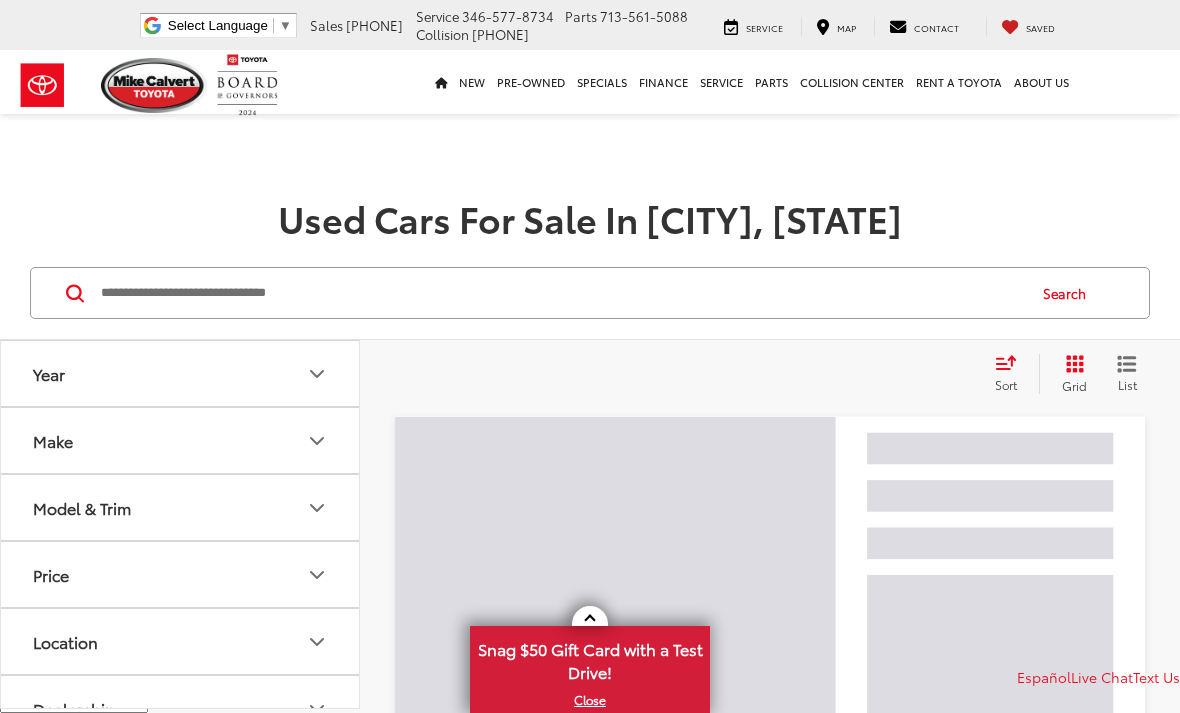 click at bounding box center [561, 293] 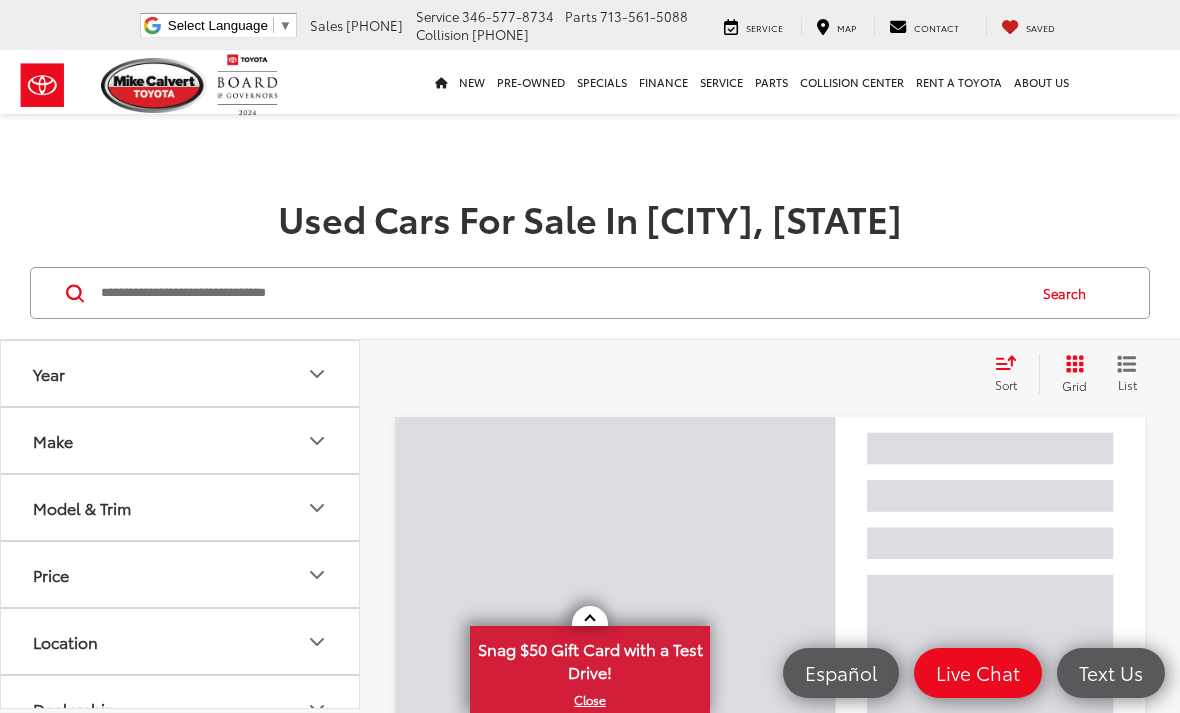 scroll, scrollTop: 0, scrollLeft: 0, axis: both 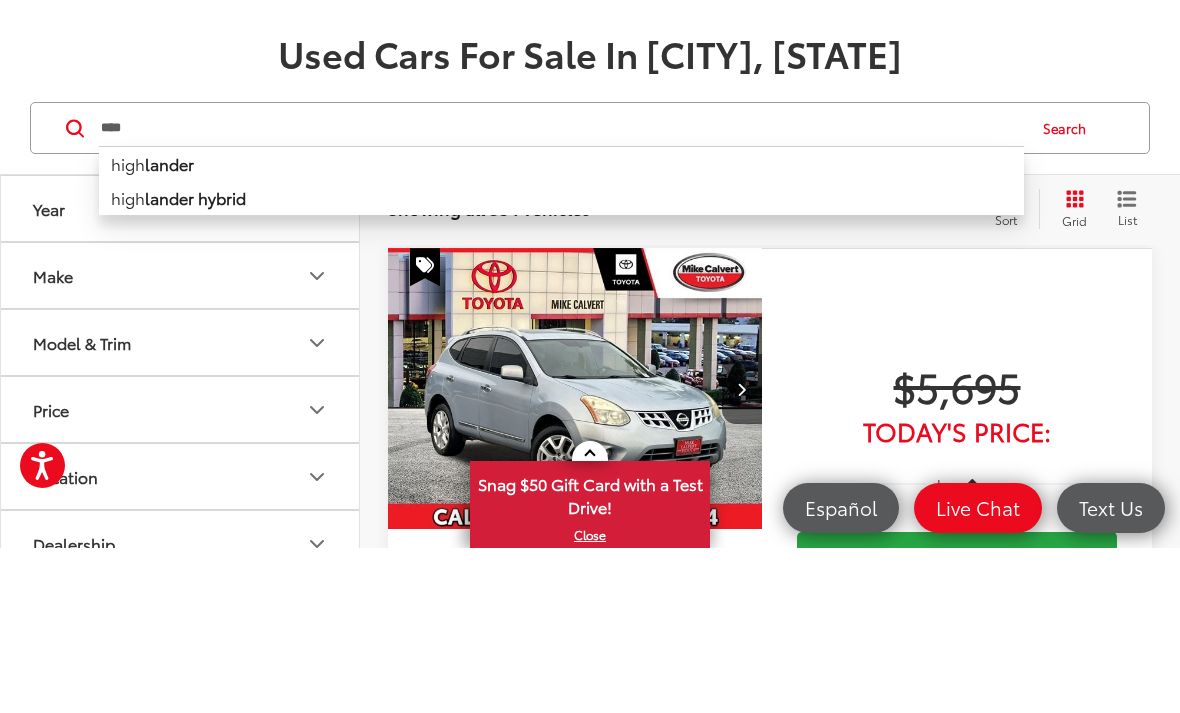 click on "high lander" at bounding box center [561, 328] 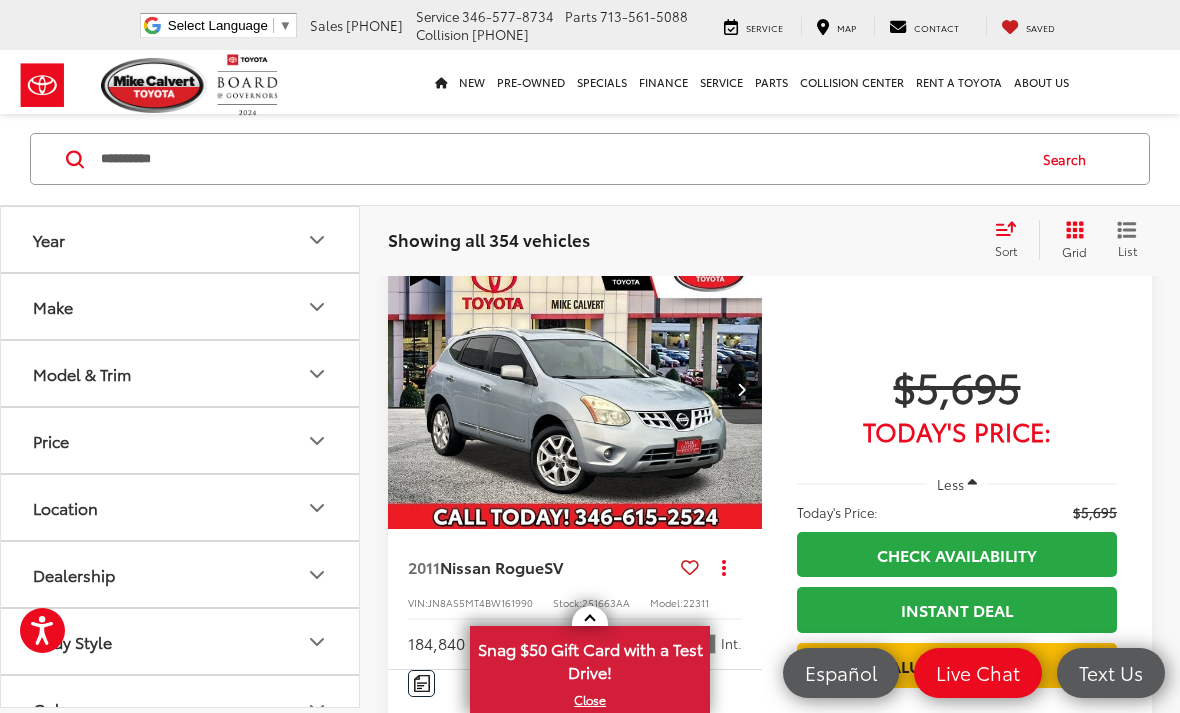 scroll, scrollTop: 133, scrollLeft: 0, axis: vertical 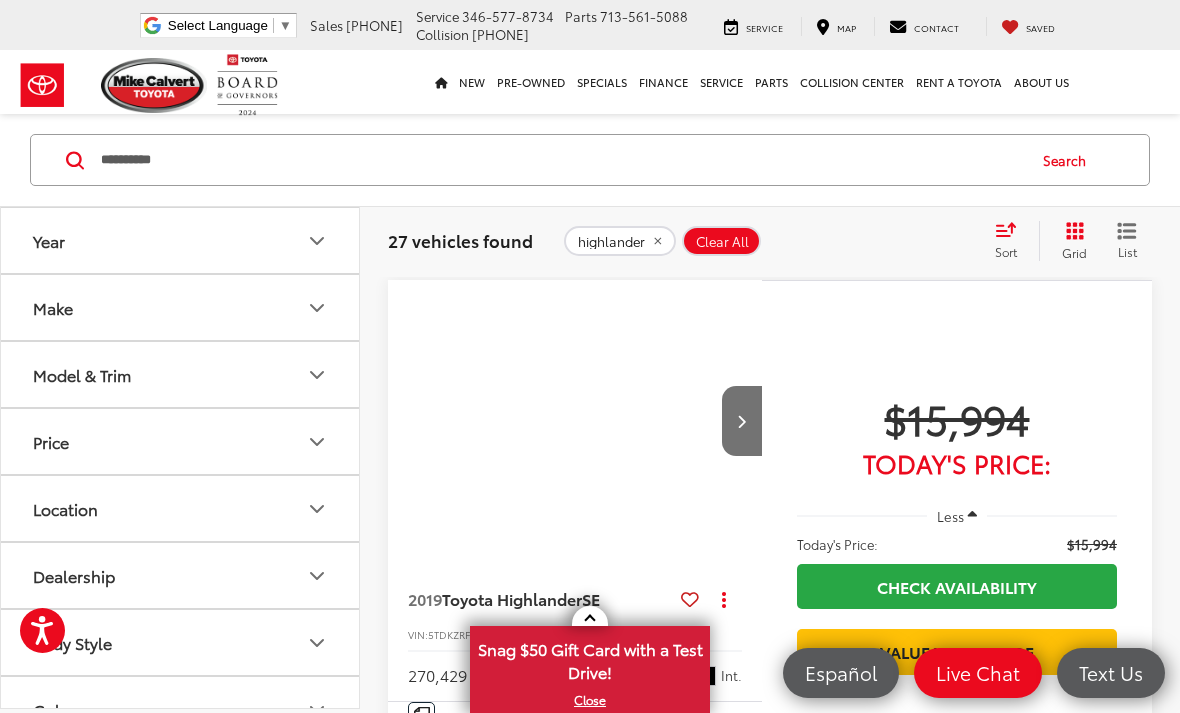 click on "Year" at bounding box center (181, 240) 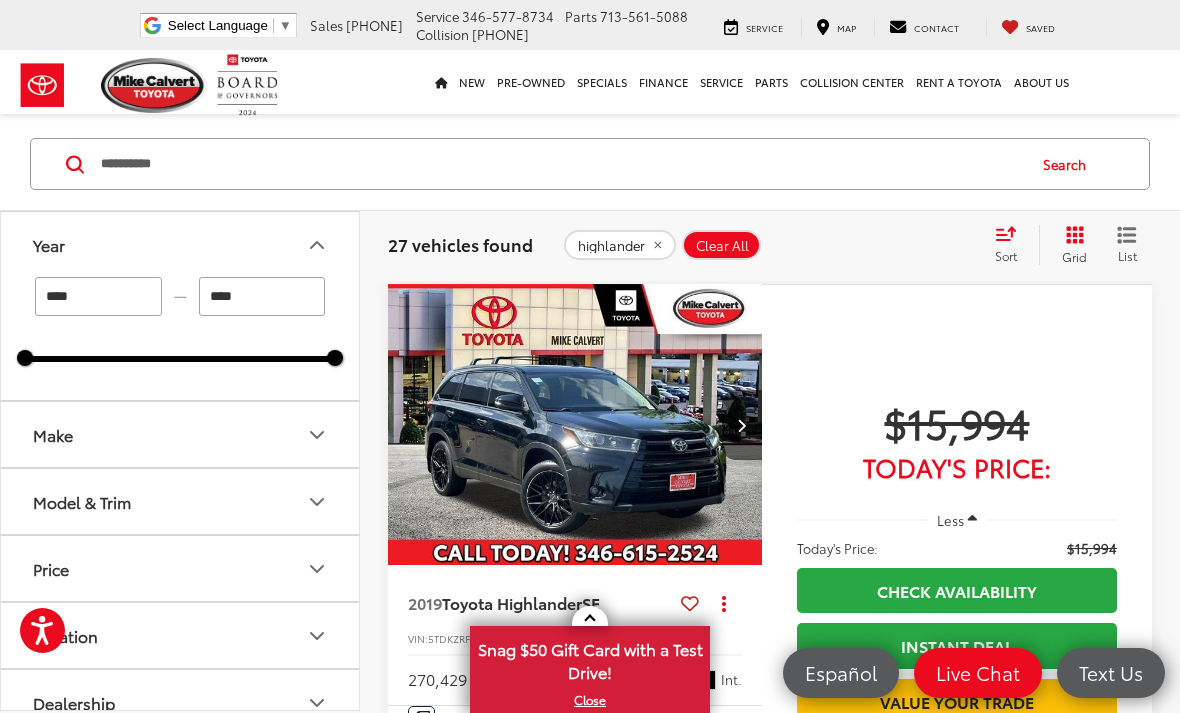 scroll, scrollTop: 126, scrollLeft: 0, axis: vertical 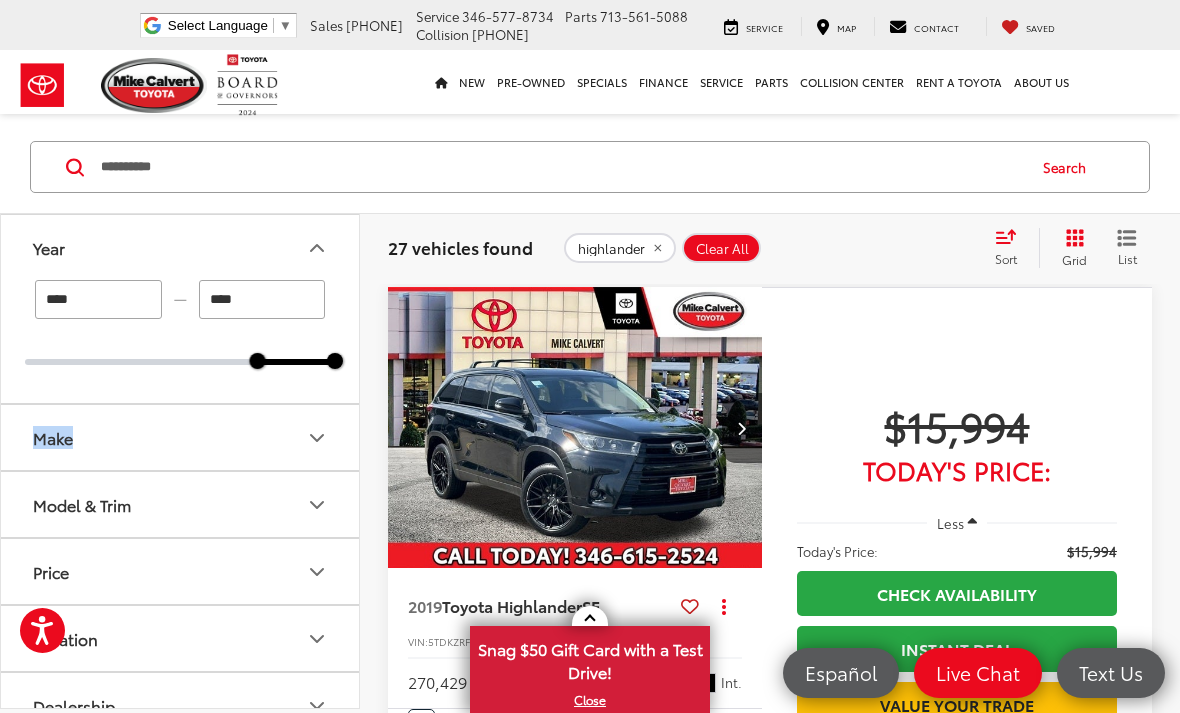 click on "New
New
New Tundra Inventory
Schedule Test Drive
Model Research
Toyota Reviews
Toyota Comparisons
Commercial Truck Center
New 4Runner i-FORCE MAX Inventory
Pre-Owned
Pre-Owned
Toyota Certified Pre-Owned Vehicles
Vehicles Under 10k
Toyota Certified Program Overview
OffSite Group Inventory
Specials
New Specials
Pre-owned Specials
Certified Pre-Owned Specials
Service & Parts Specials
Military Rebate
College Rebate
Manufacturer Specials
Finance
Finance Department
Get Pre-Approved
Get Pre-Qualified
Payment Calculator
Value Your Trade
Toyota Lease Deals
Special Auto Financing
Get pre-qualified with Capital One (no impact to your credit score)
Service
Service
Mobile Service
ToyotaCare" at bounding box center [590, 82] 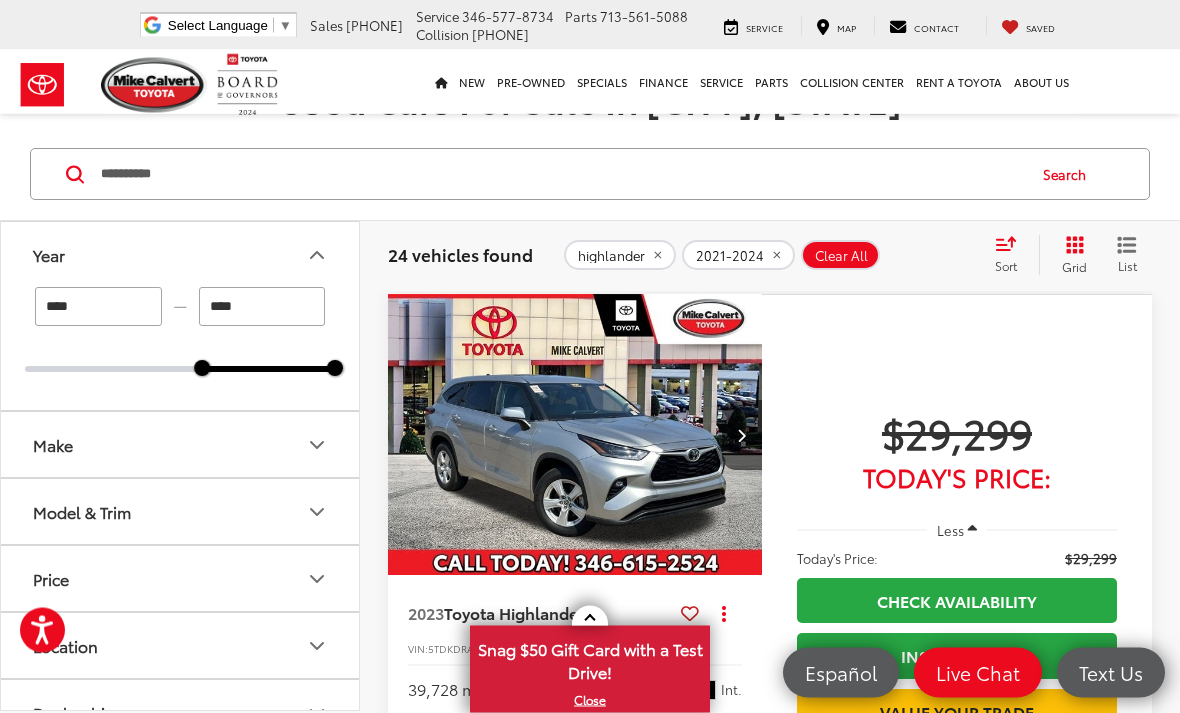 scroll, scrollTop: 117, scrollLeft: 0, axis: vertical 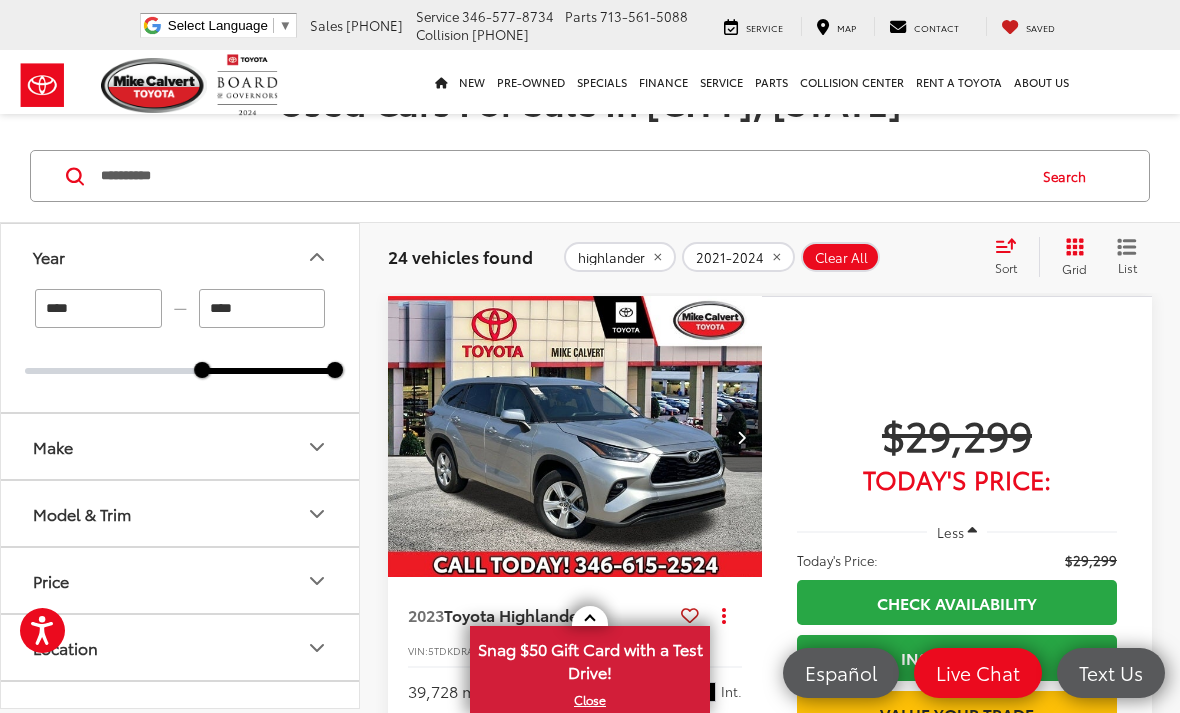 click on "Sort" at bounding box center (1006, 267) 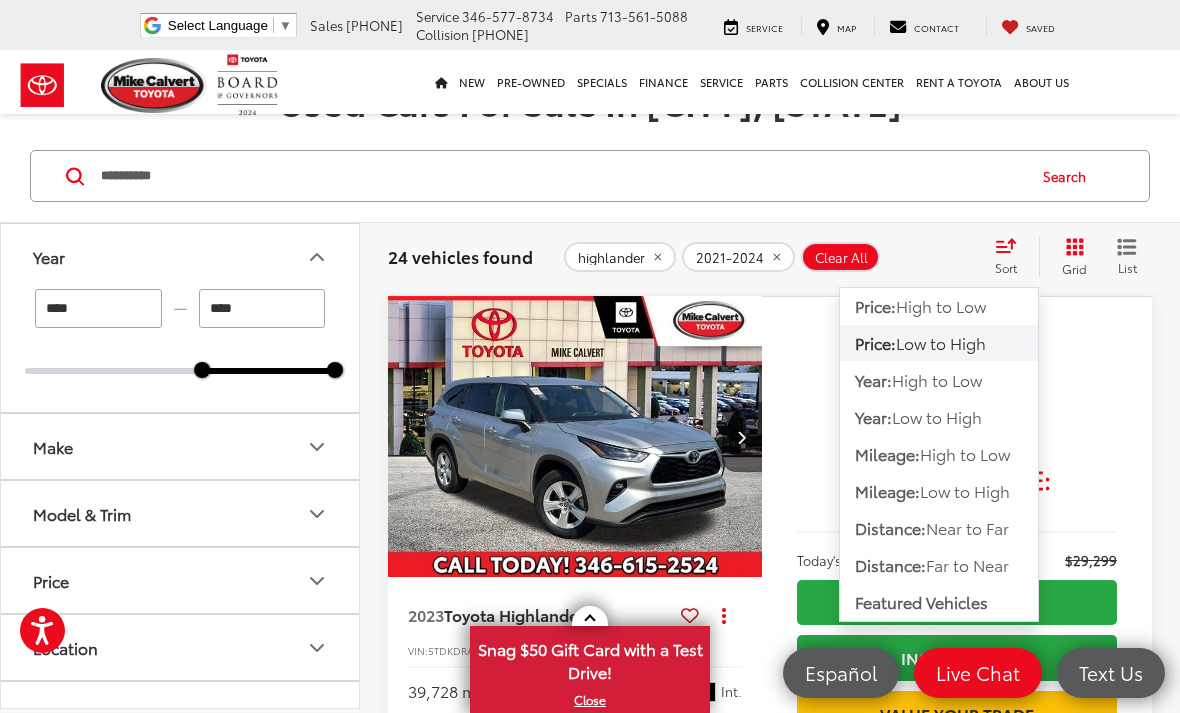 click on "High to Low" at bounding box center (965, 453) 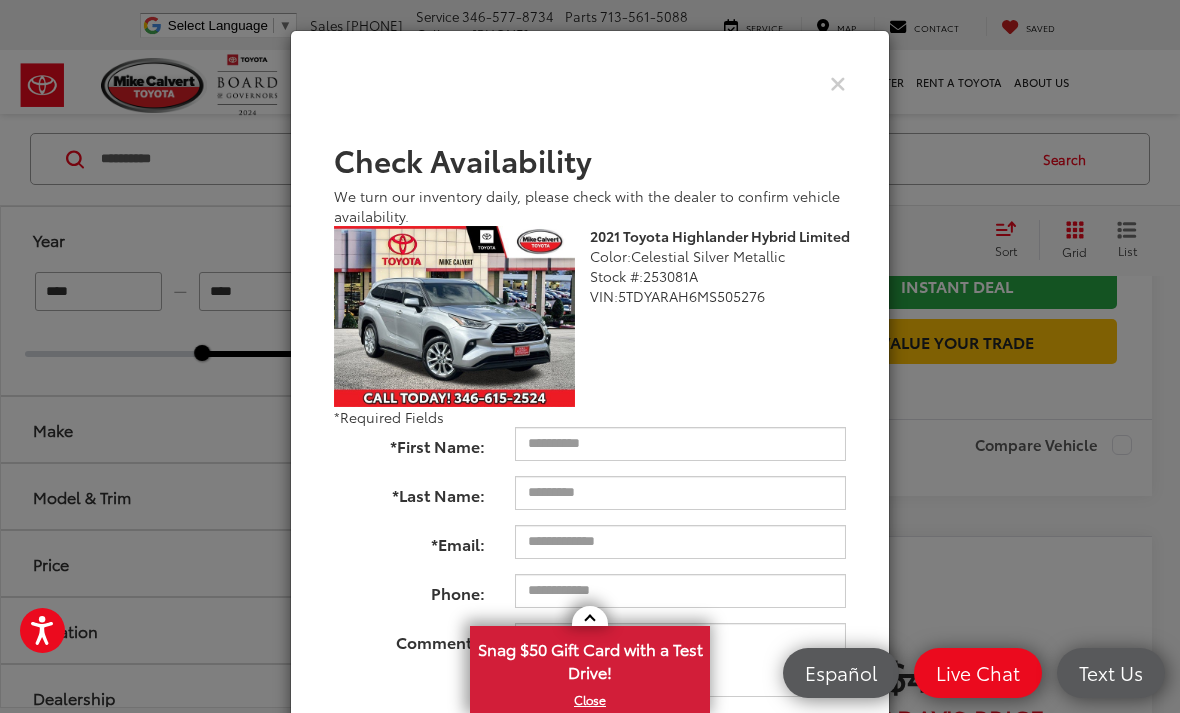 scroll, scrollTop: 536, scrollLeft: 0, axis: vertical 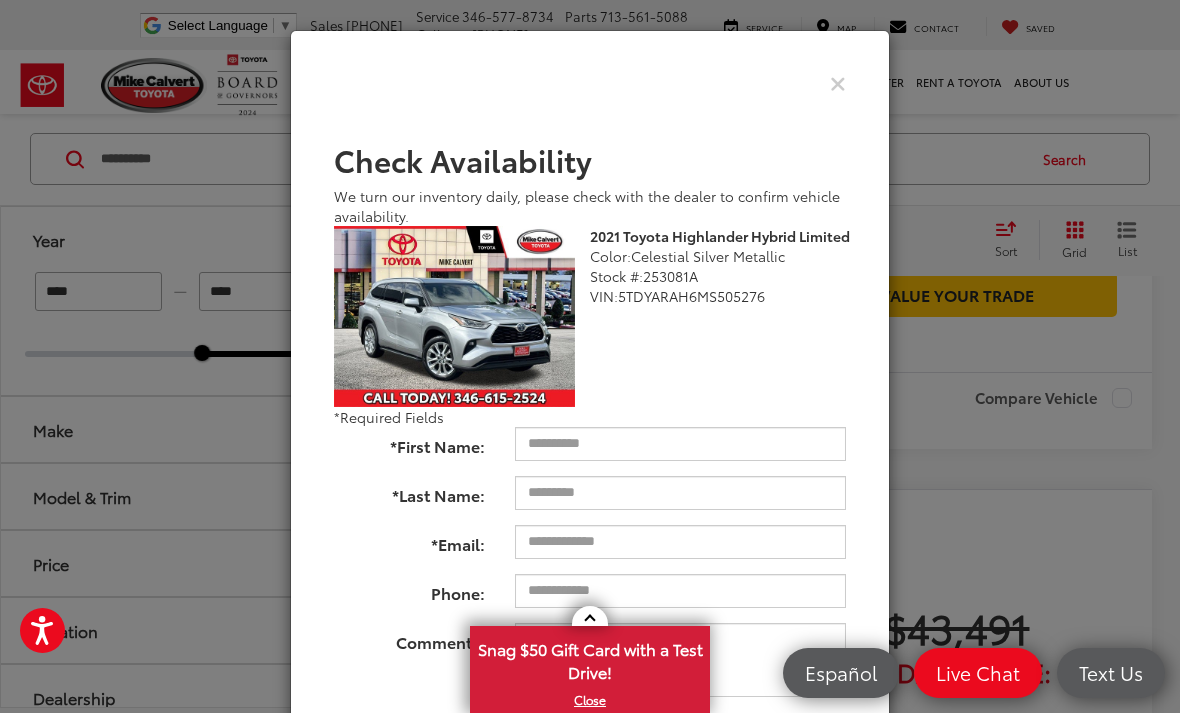 click at bounding box center (838, 82) 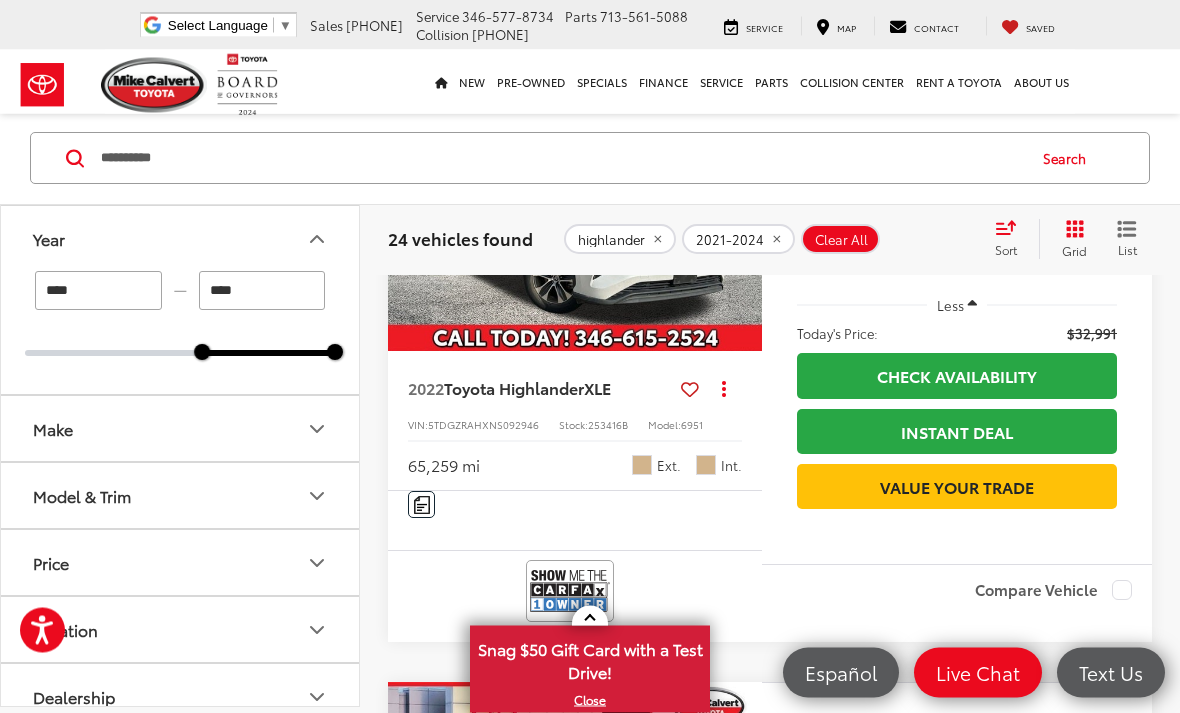scroll, scrollTop: 1568, scrollLeft: 0, axis: vertical 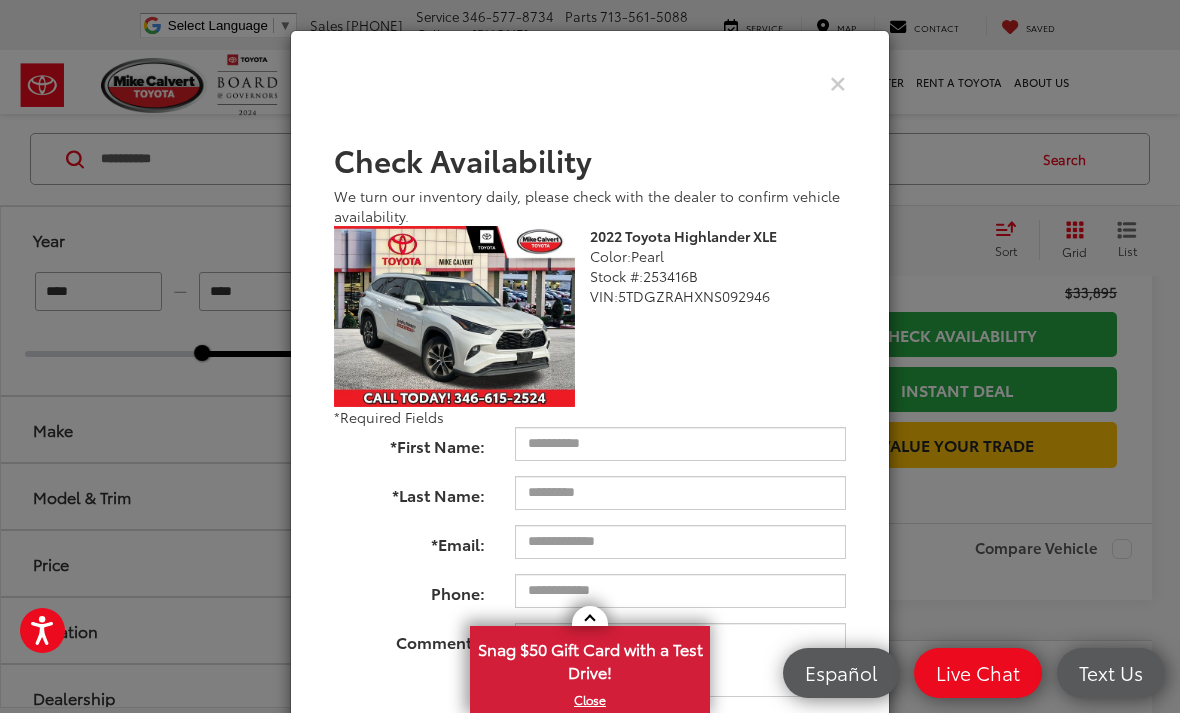 click at bounding box center [838, 82] 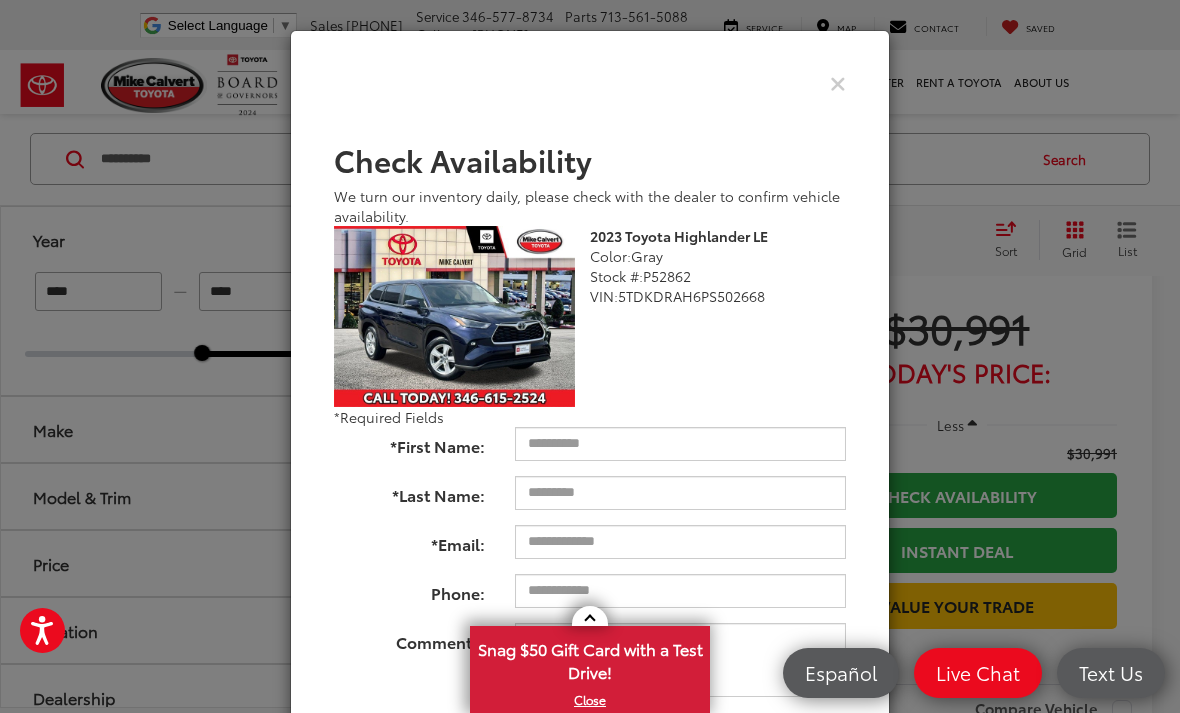 scroll, scrollTop: 6346, scrollLeft: 0, axis: vertical 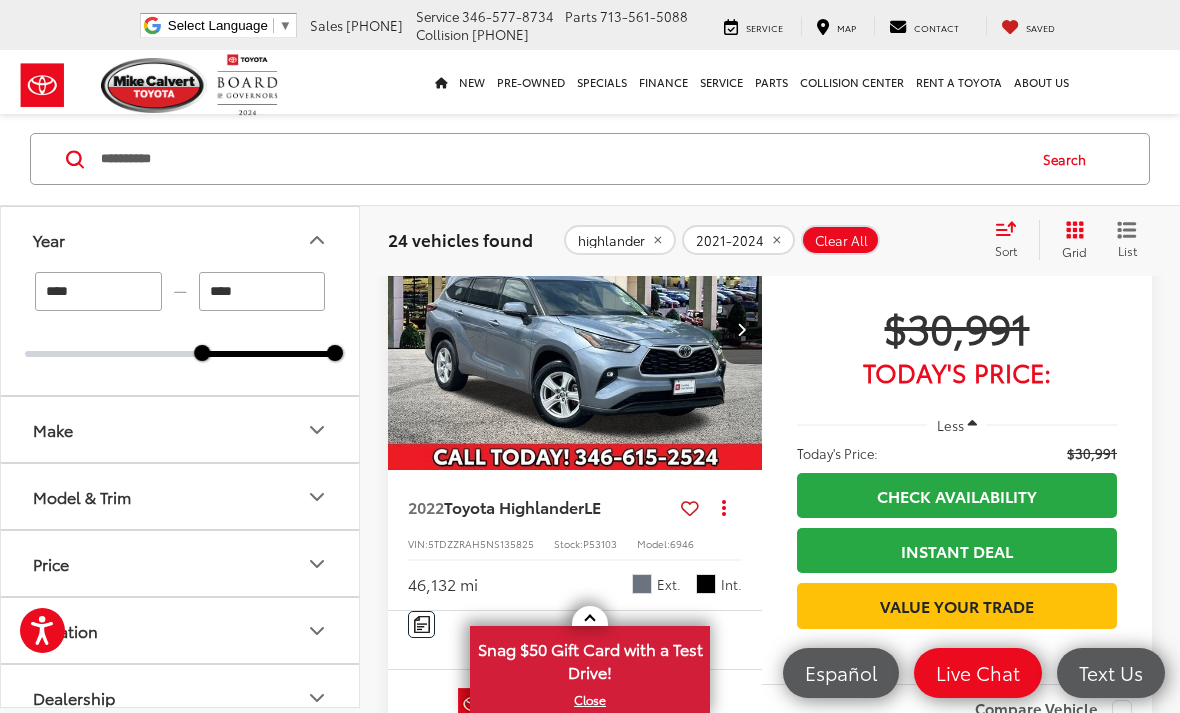 click on "Sort" at bounding box center (1006, 250) 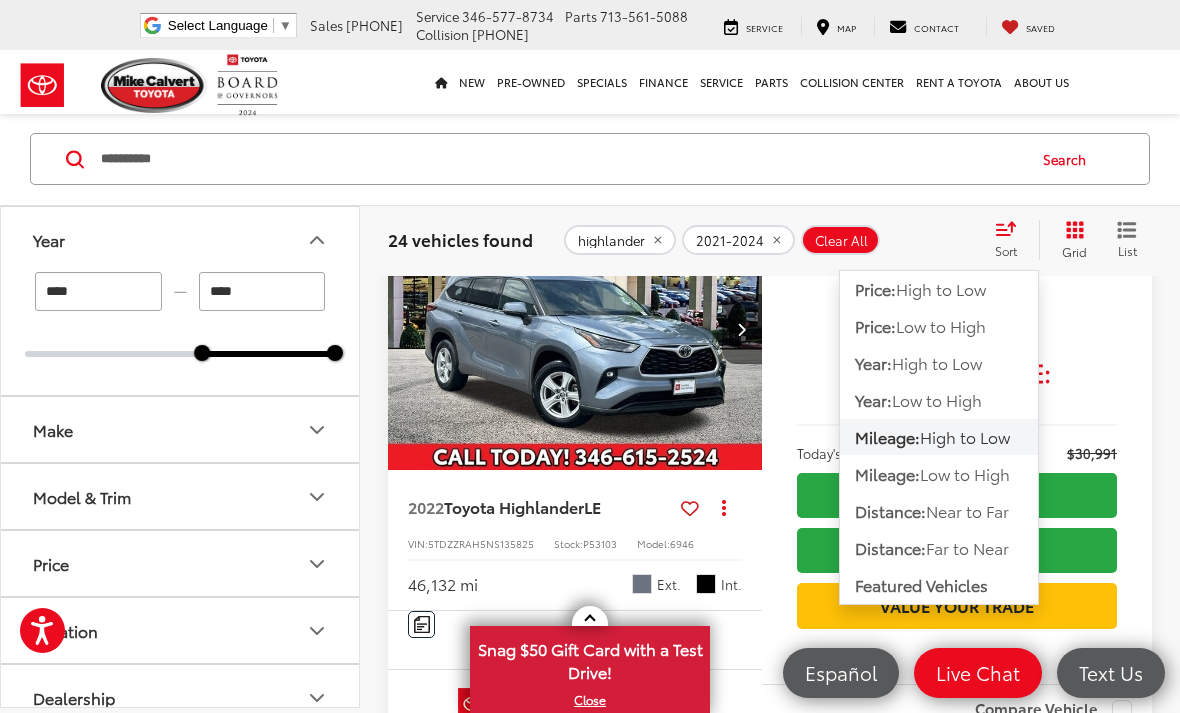 click on "Low to High" at bounding box center [941, 325] 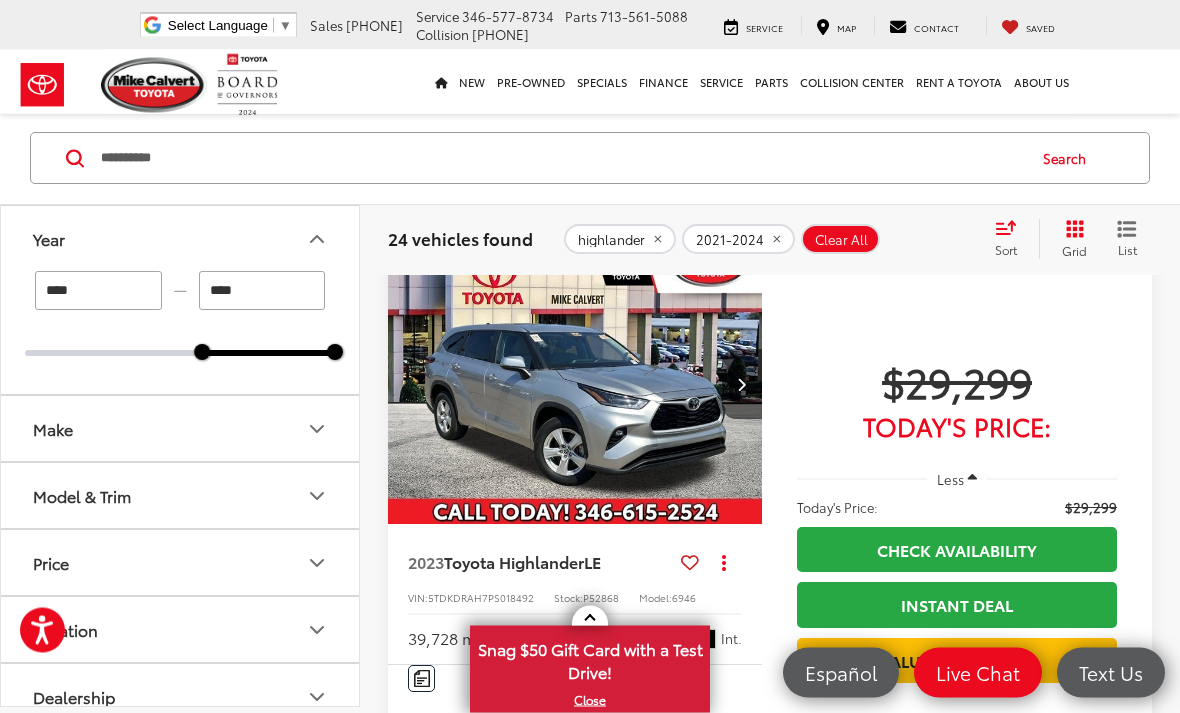 scroll, scrollTop: 170, scrollLeft: 0, axis: vertical 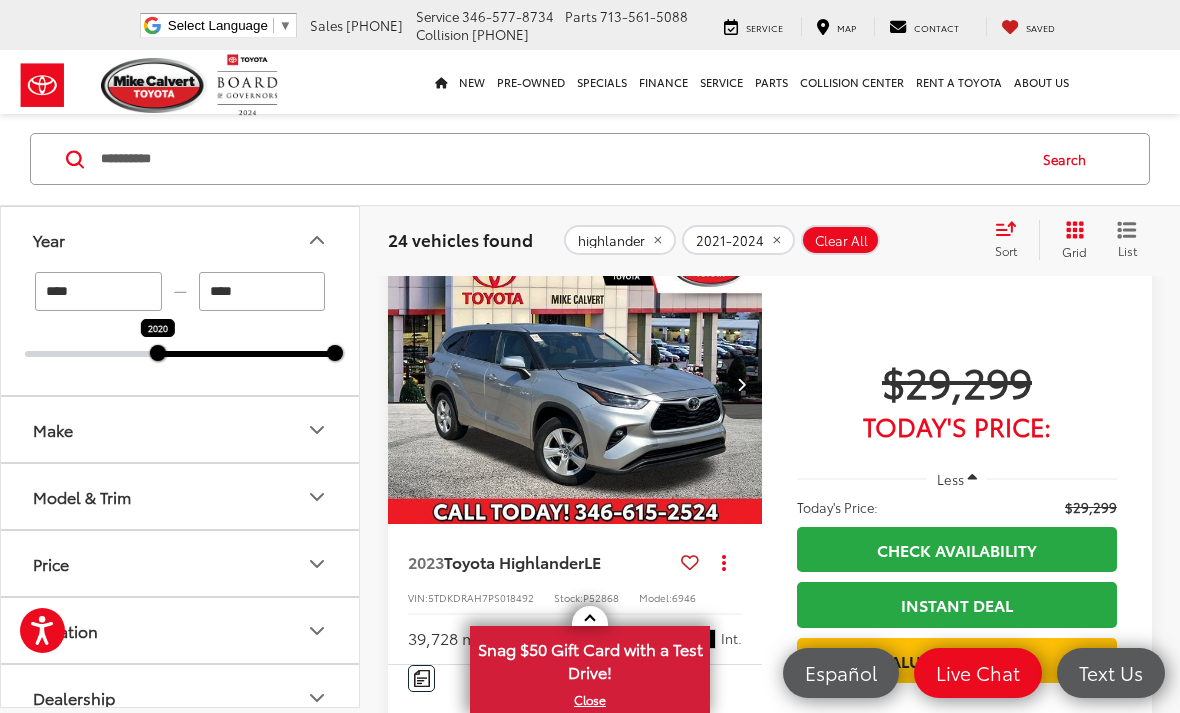 click at bounding box center (246, 354) 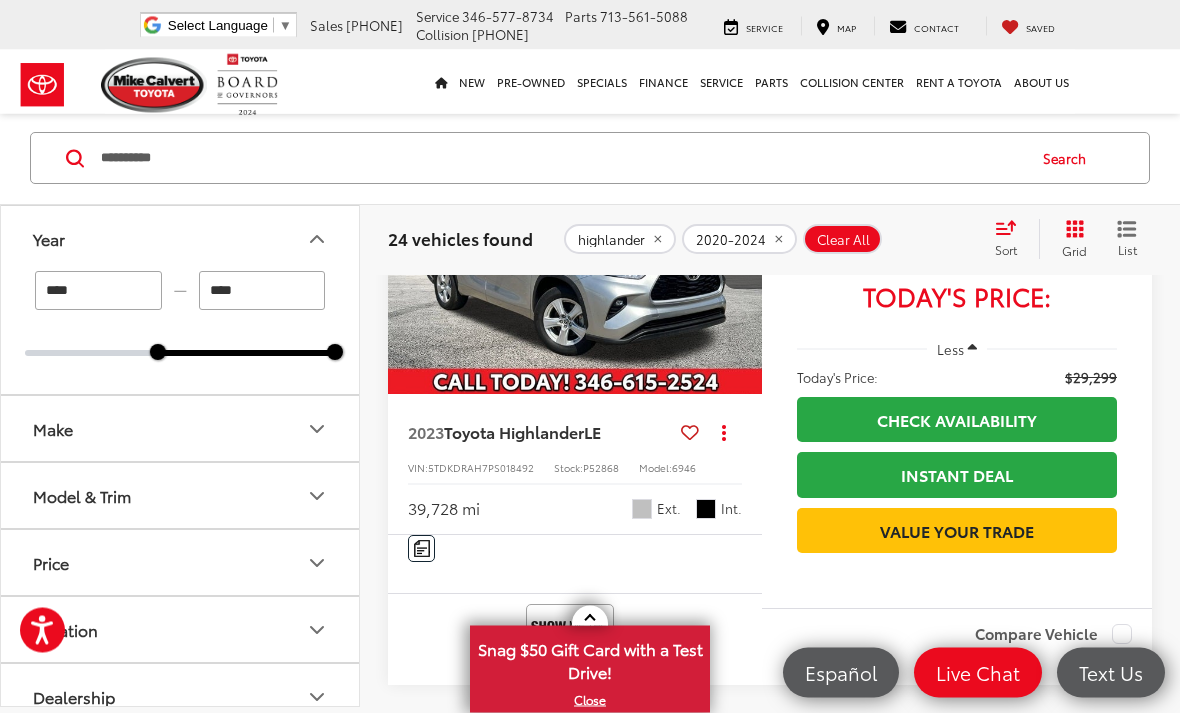 scroll, scrollTop: 0, scrollLeft: 0, axis: both 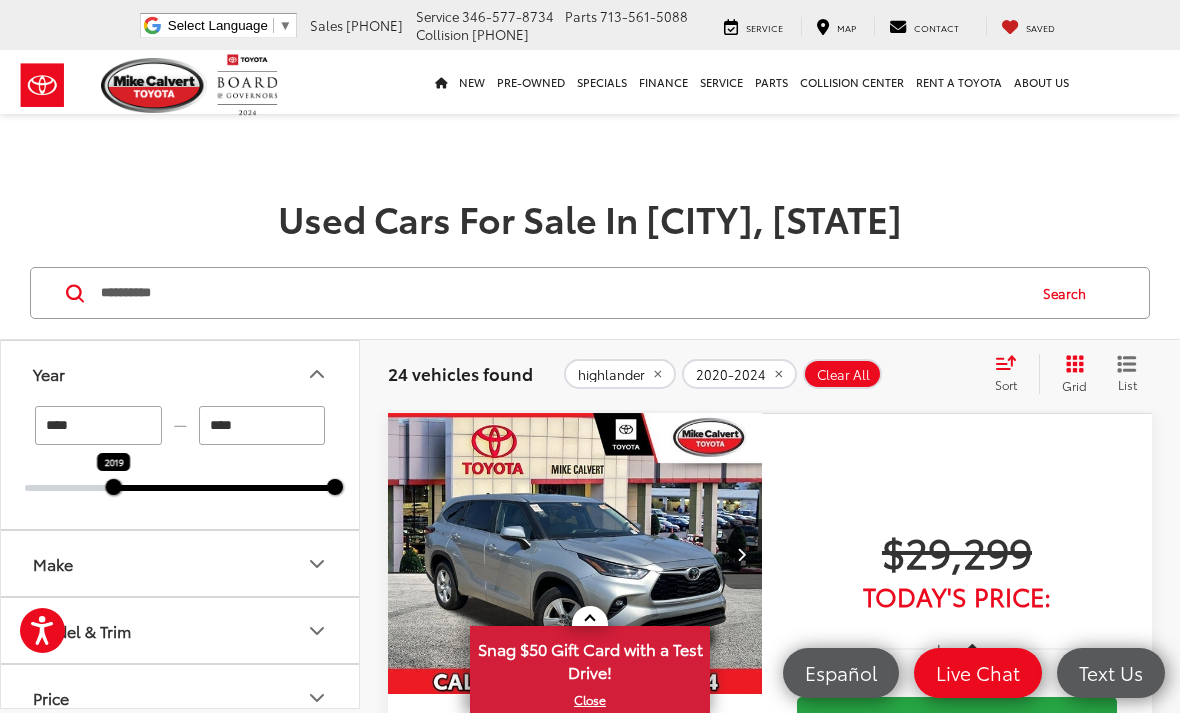 type on "****" 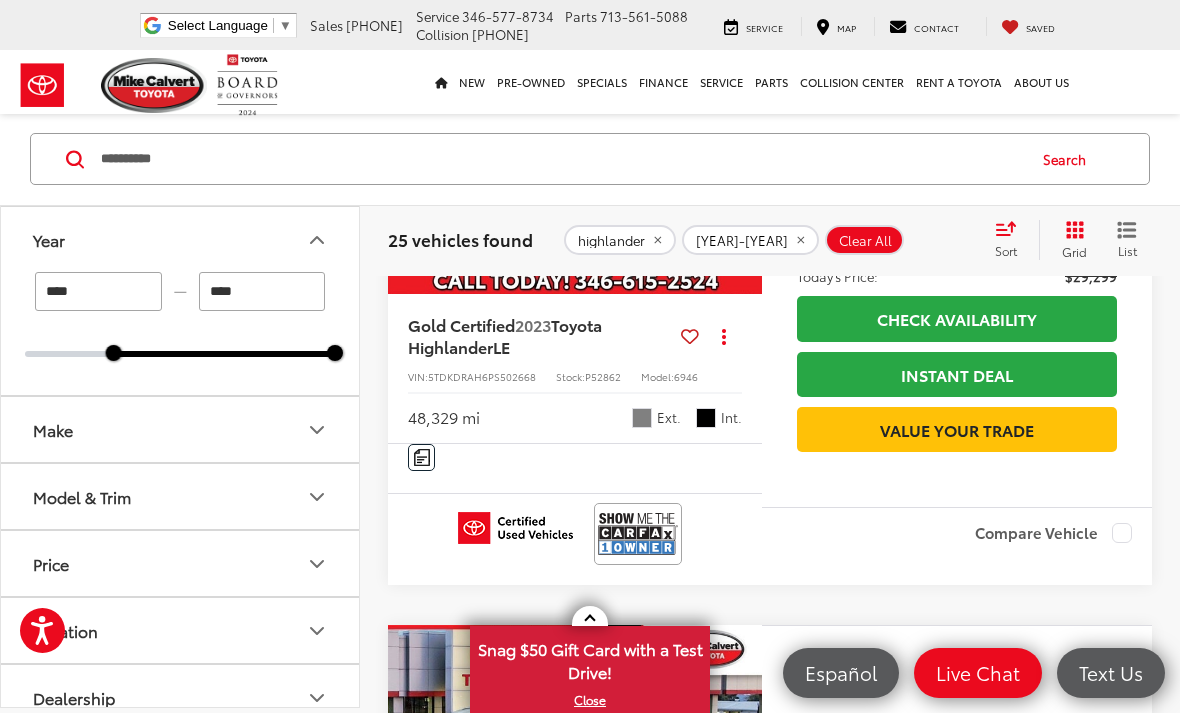 scroll, scrollTop: 1626, scrollLeft: 0, axis: vertical 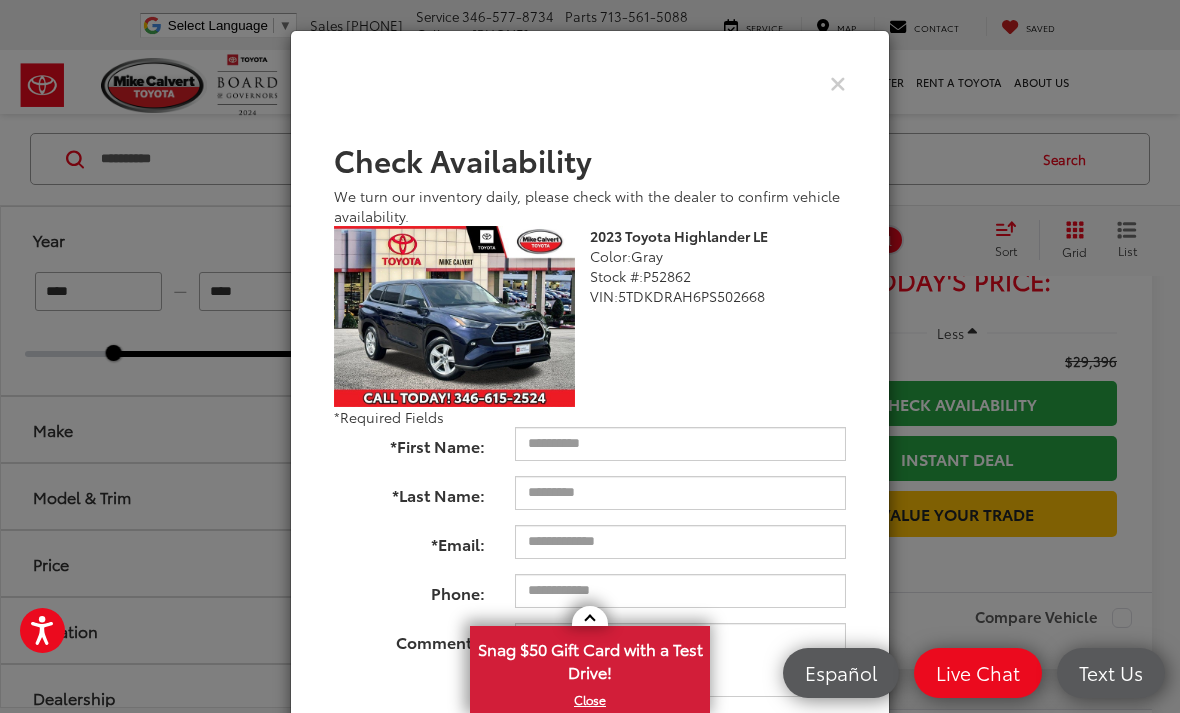 click at bounding box center [838, 82] 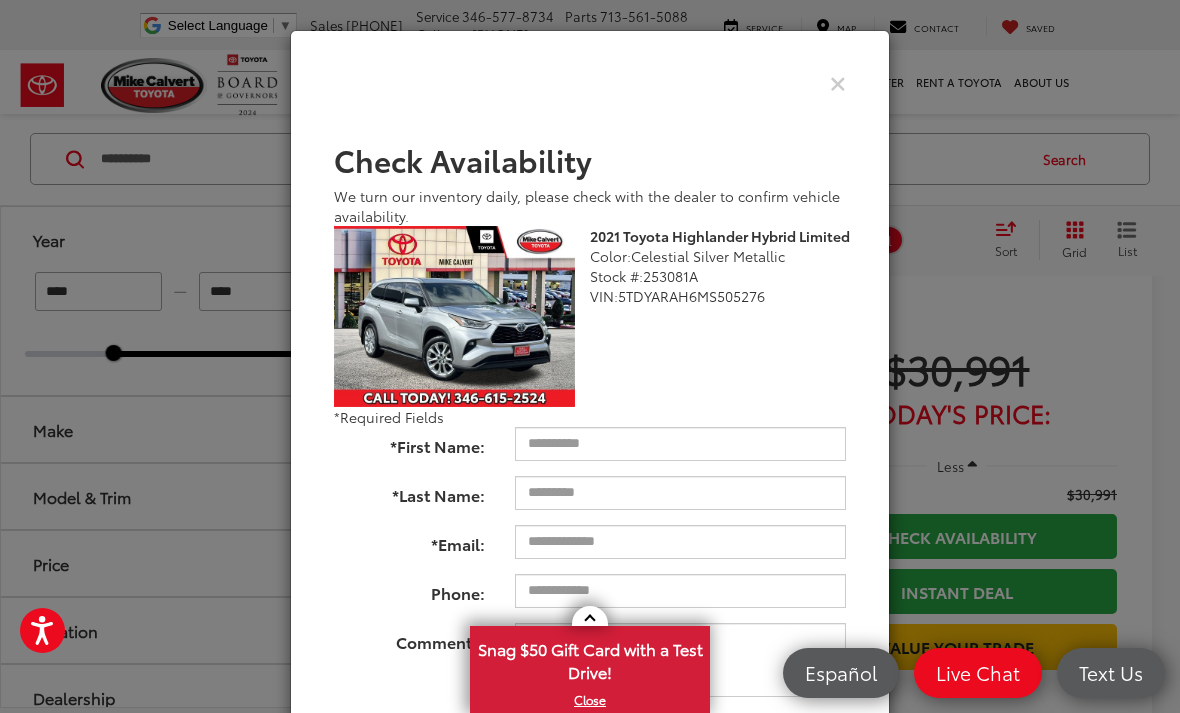 click at bounding box center [838, 82] 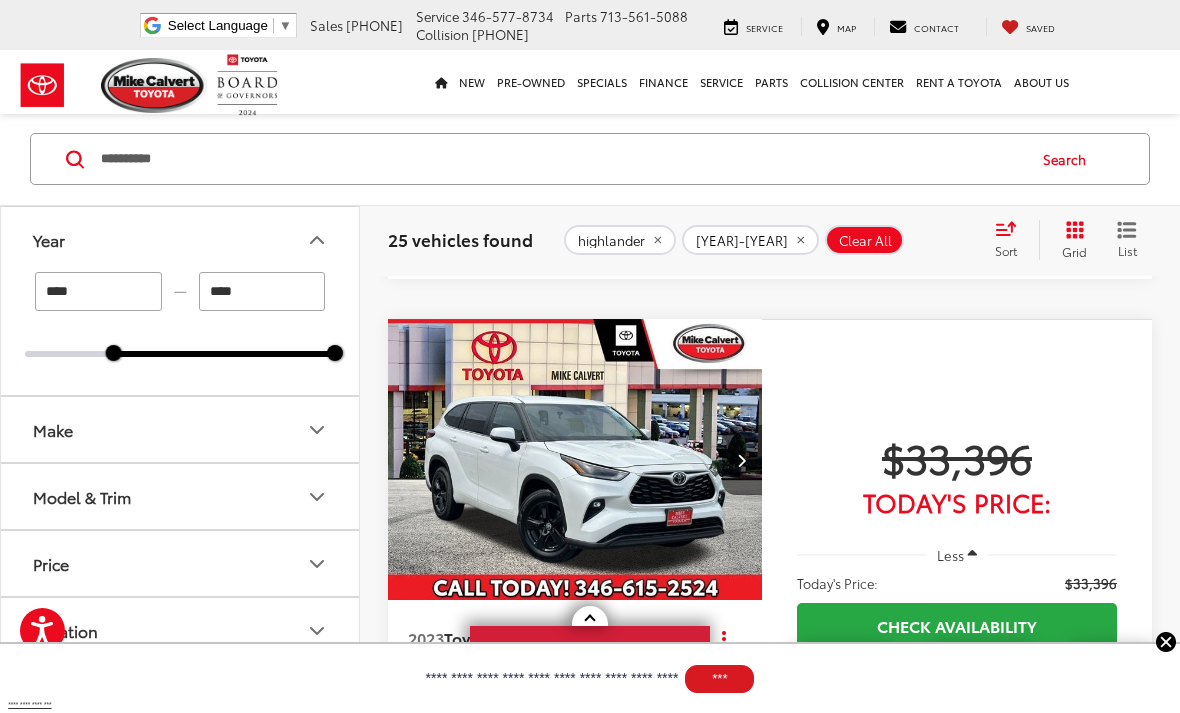 scroll, scrollTop: 3768, scrollLeft: 0, axis: vertical 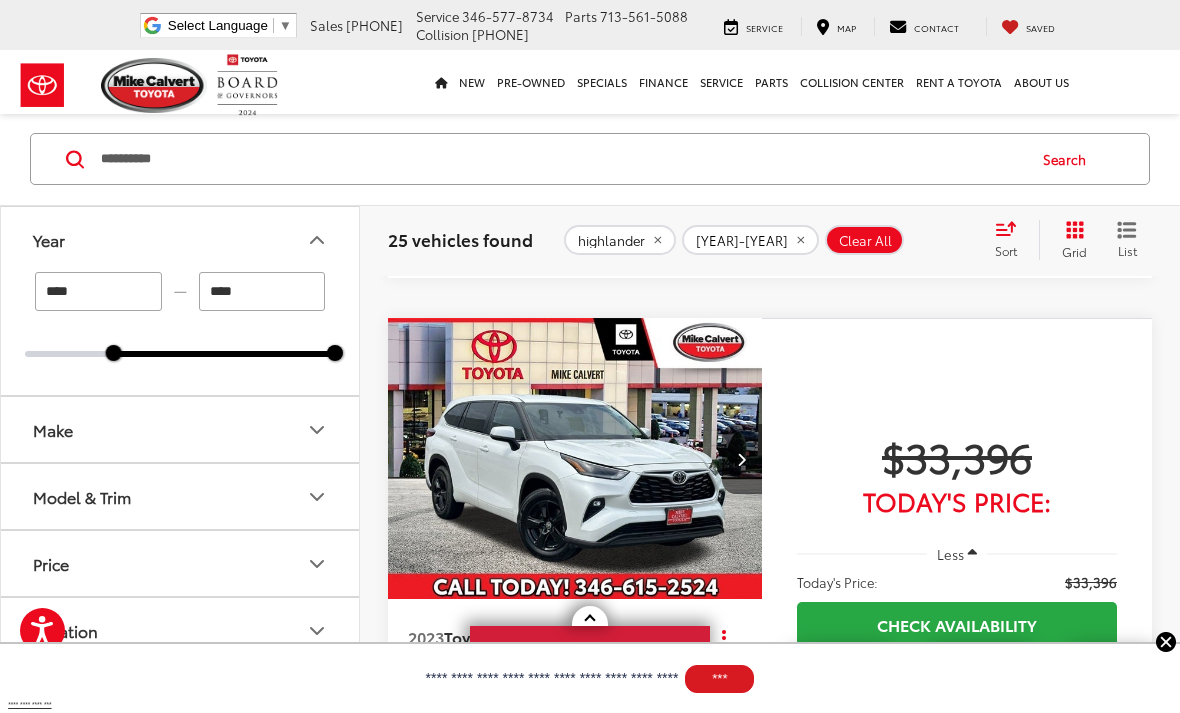 click on "**********" at bounding box center (561, 159) 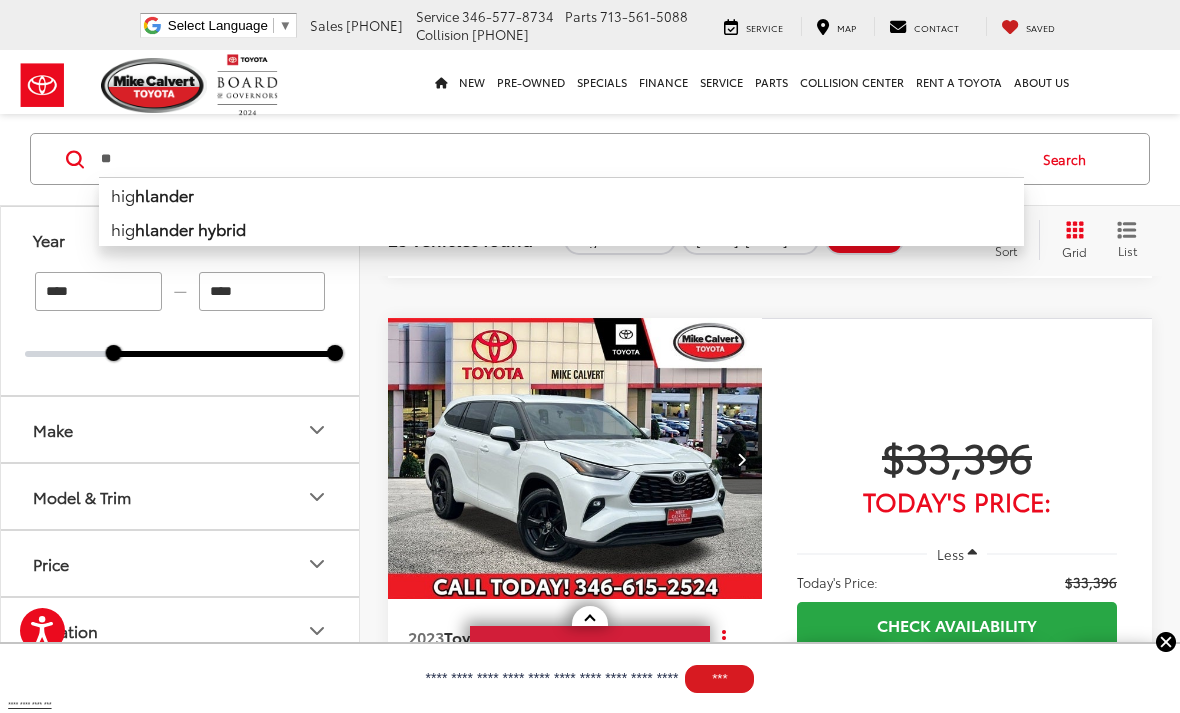 type on "*" 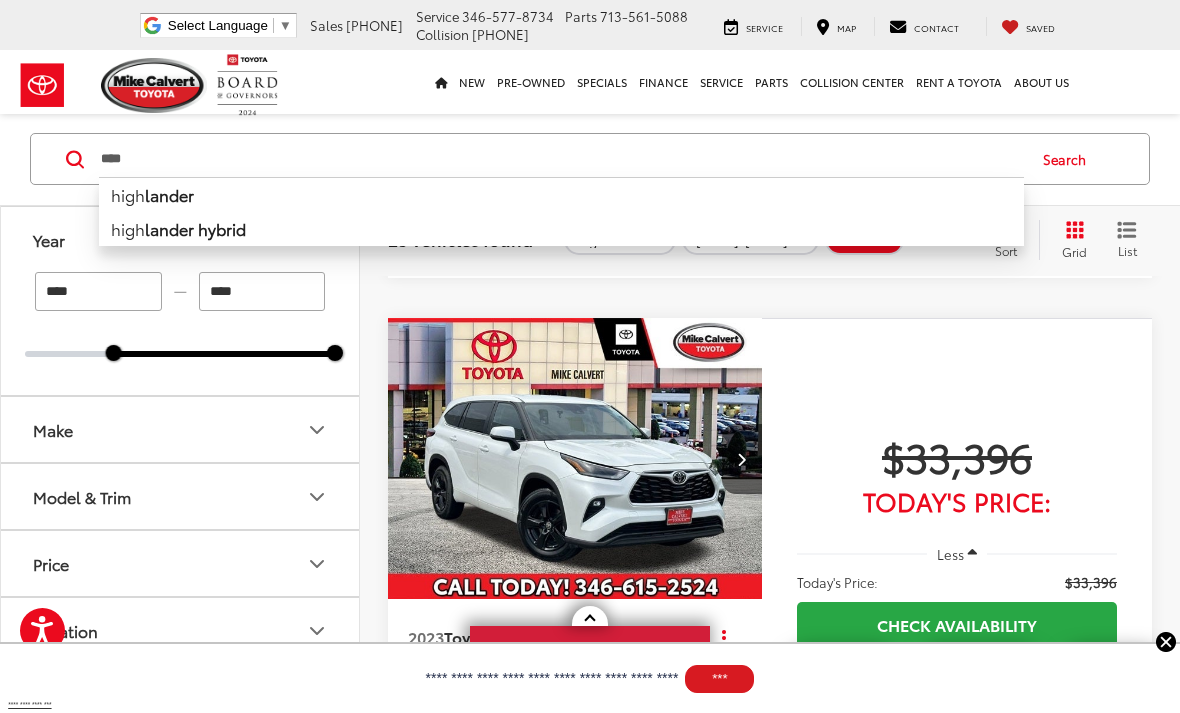 click on "high lander" at bounding box center (561, 194) 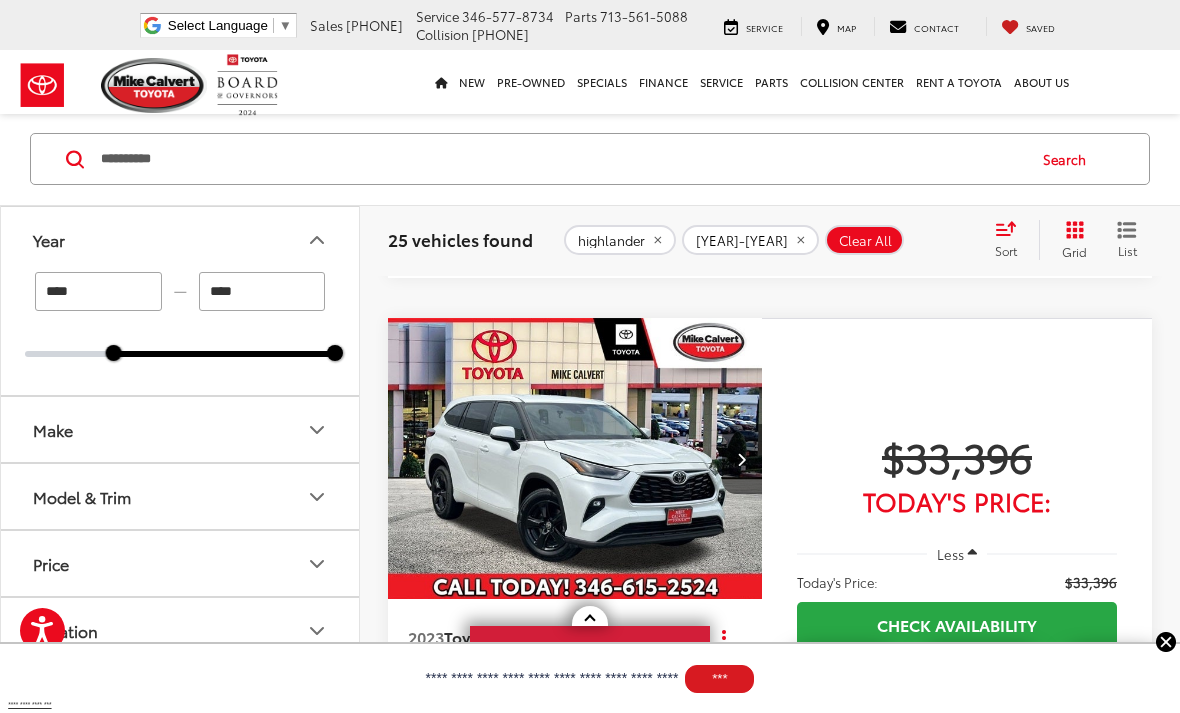 type on "****" 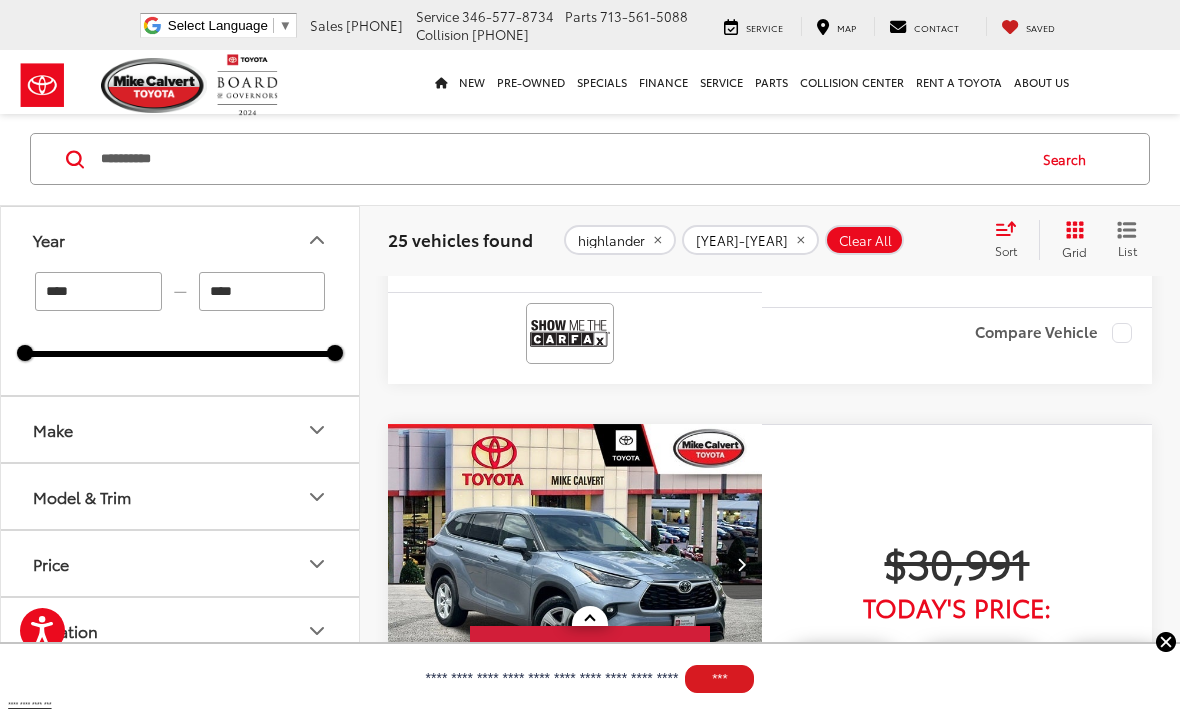 scroll, scrollTop: 133, scrollLeft: 0, axis: vertical 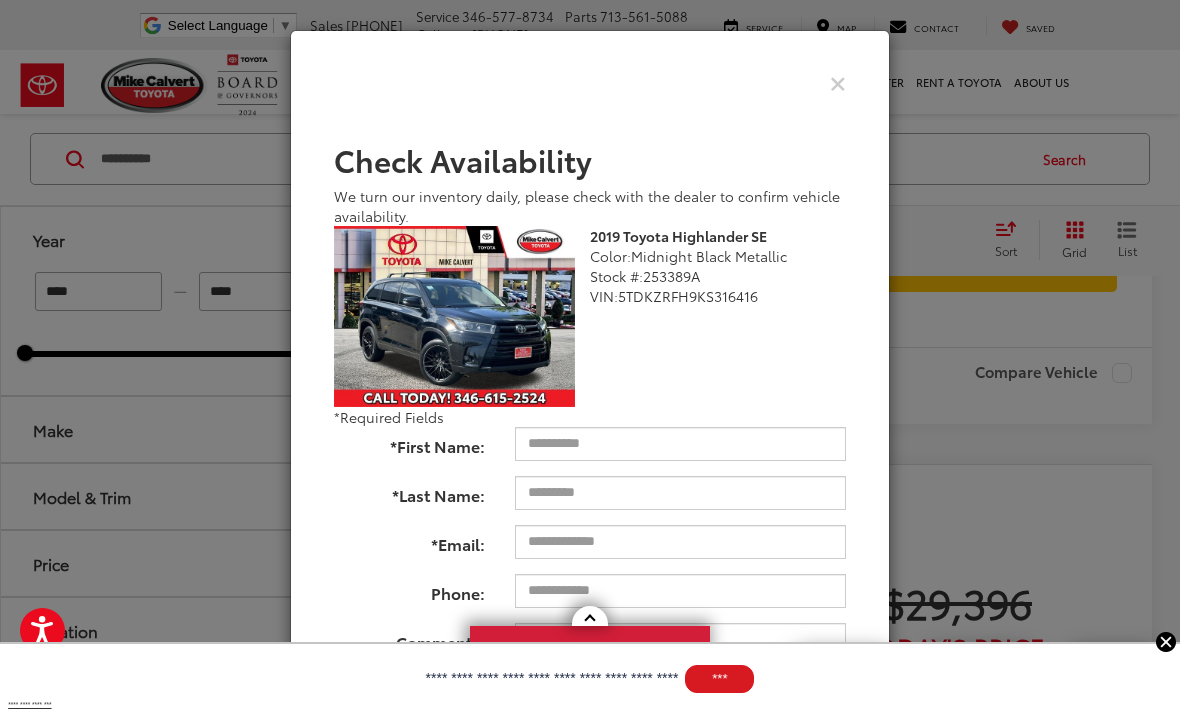 click at bounding box center (838, 82) 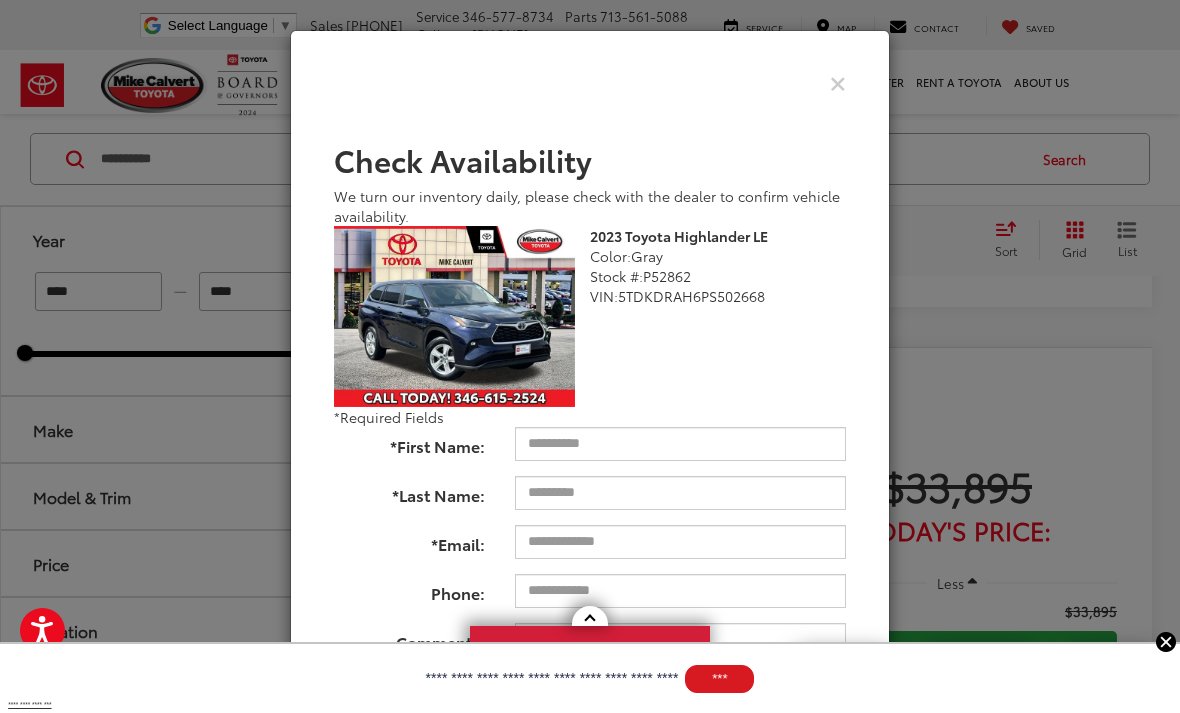 scroll, scrollTop: 4992, scrollLeft: 0, axis: vertical 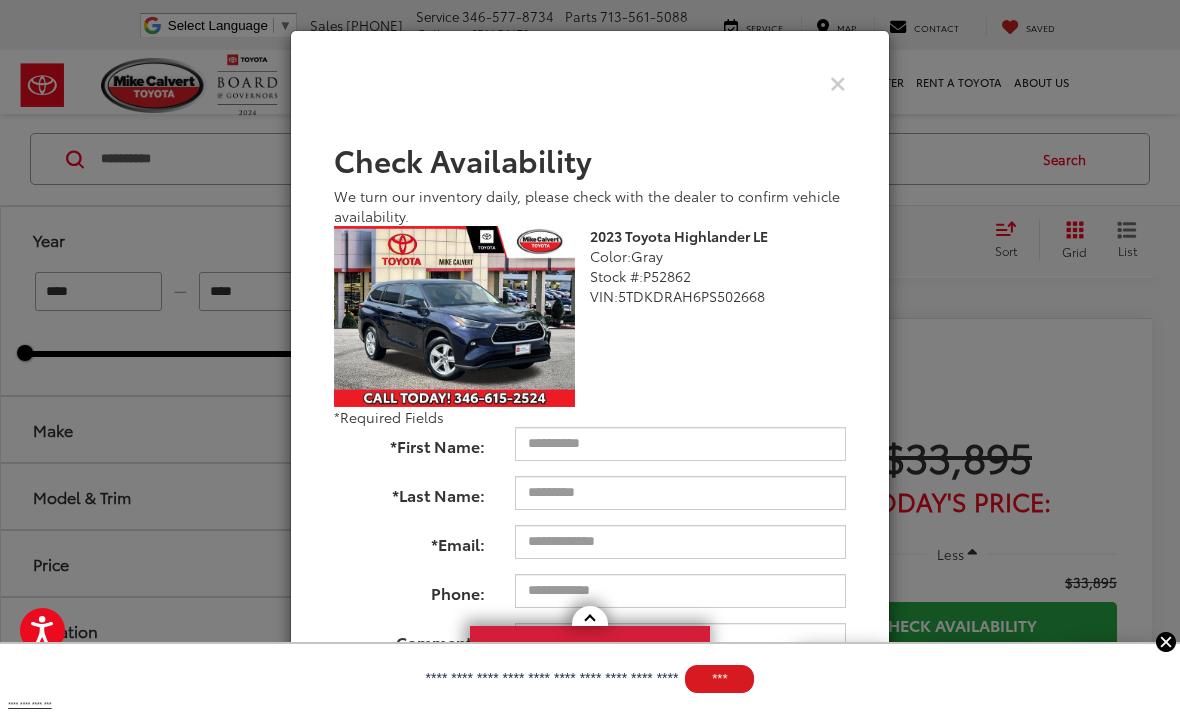 click at bounding box center (838, 82) 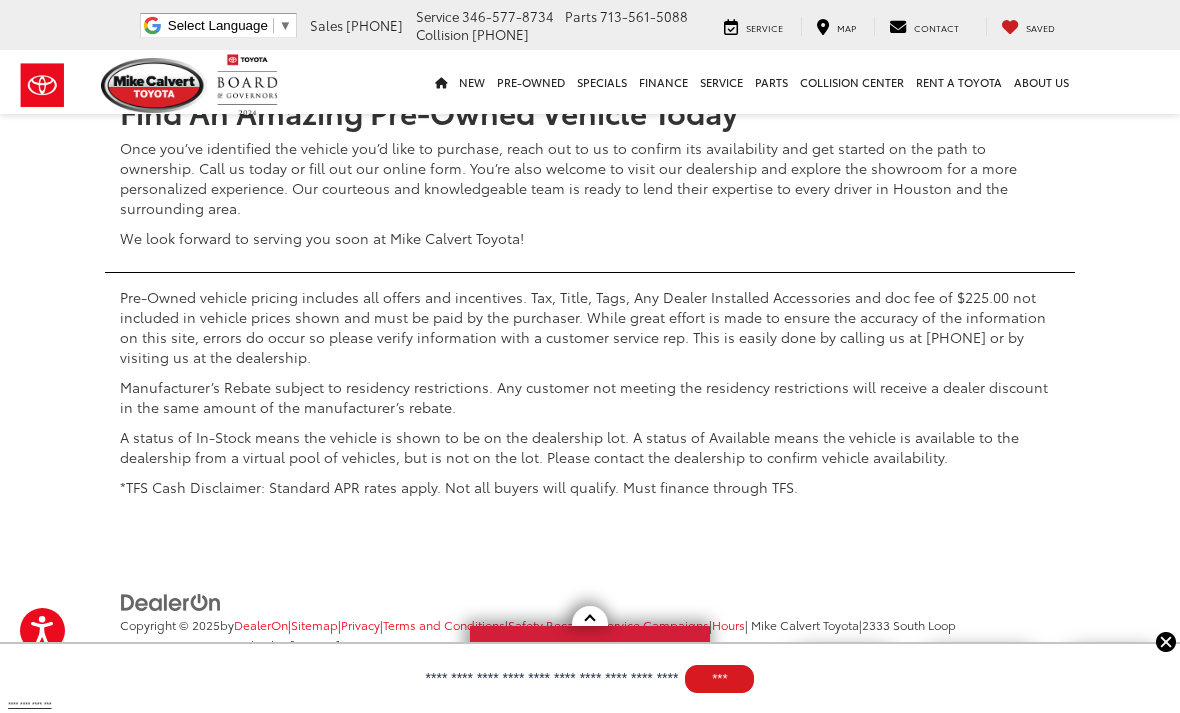 click on "3" at bounding box center [884, -410] 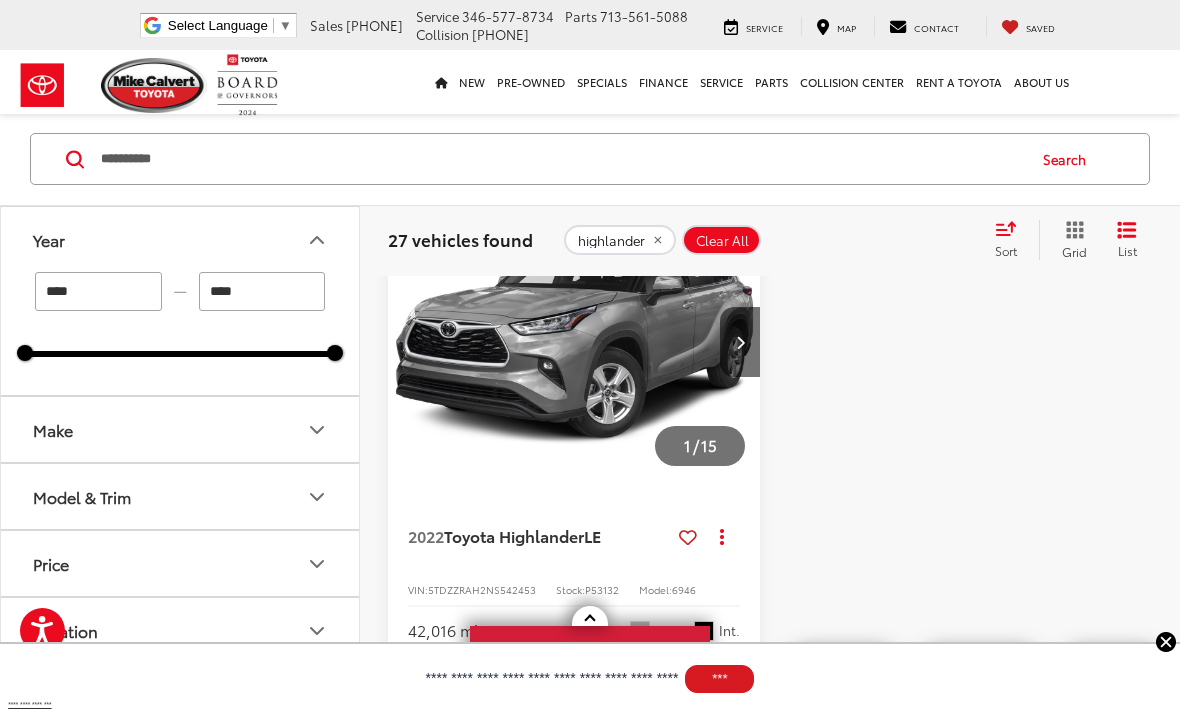 scroll, scrollTop: 1237, scrollLeft: 0, axis: vertical 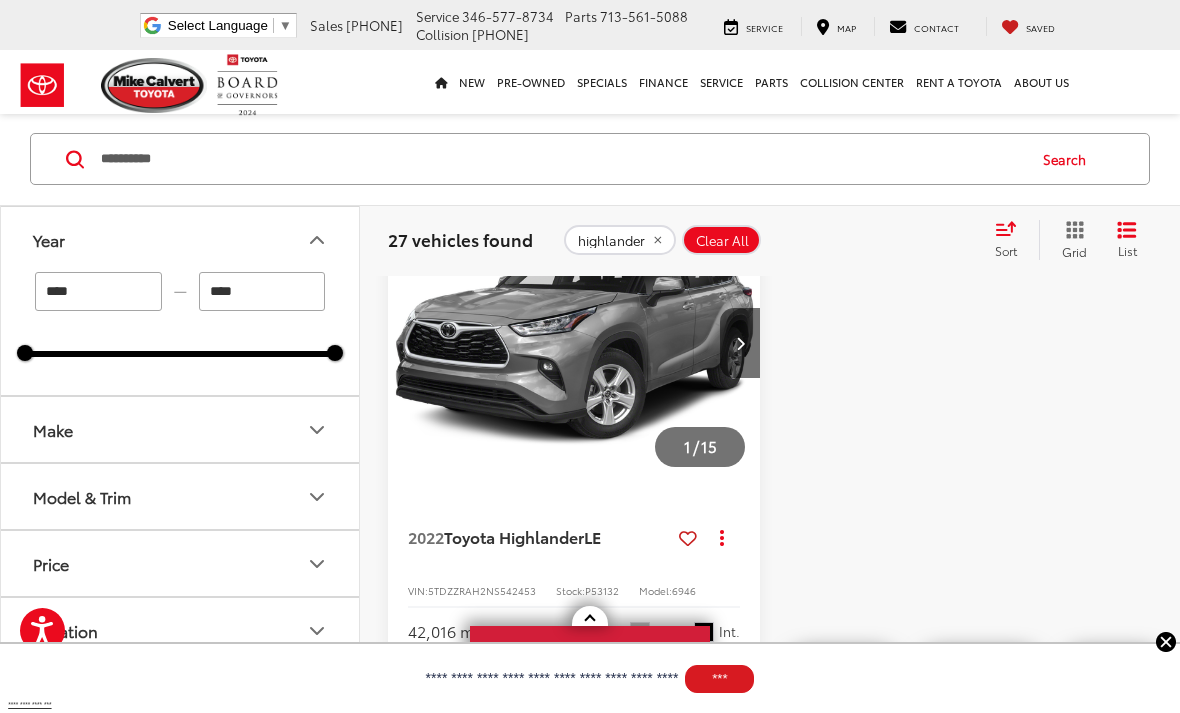 click on "Sort" at bounding box center [1012, 240] 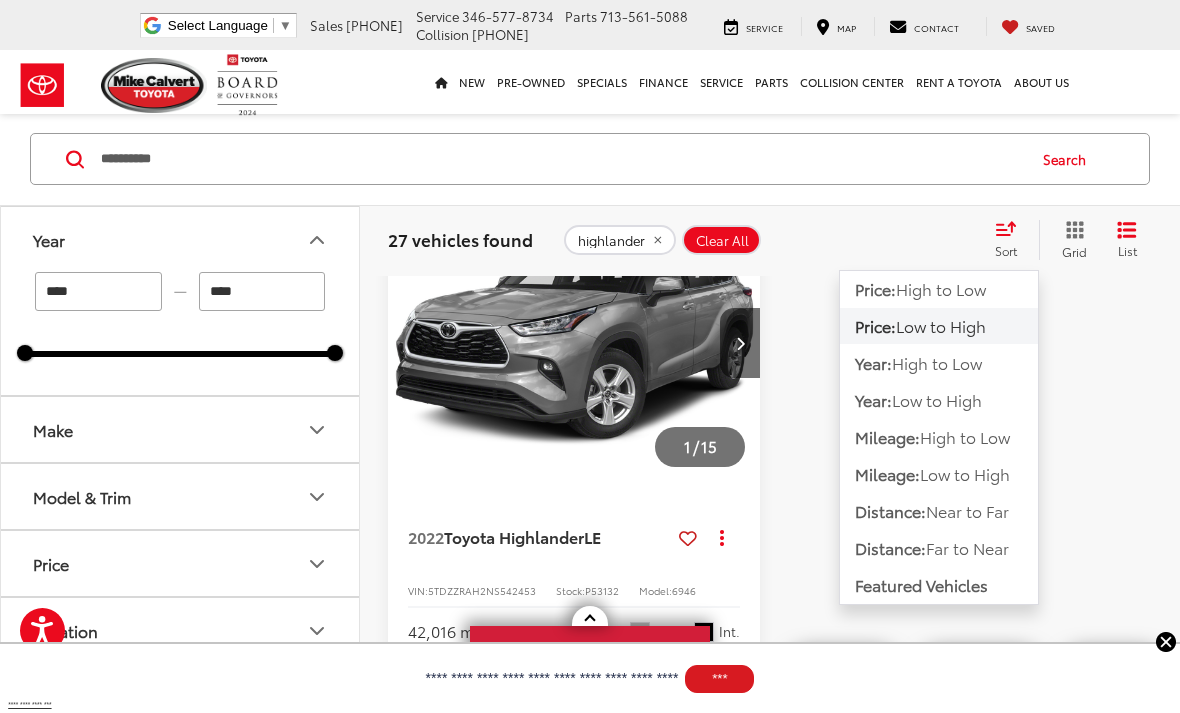 click 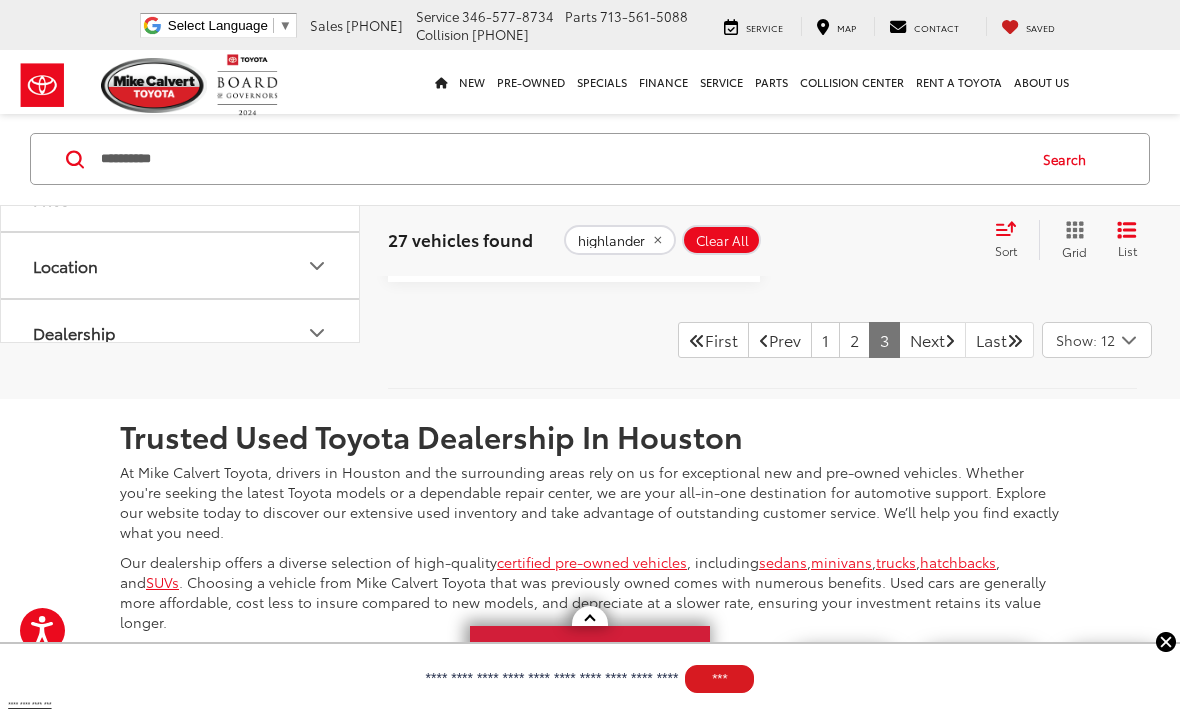 scroll, scrollTop: 2019, scrollLeft: 0, axis: vertical 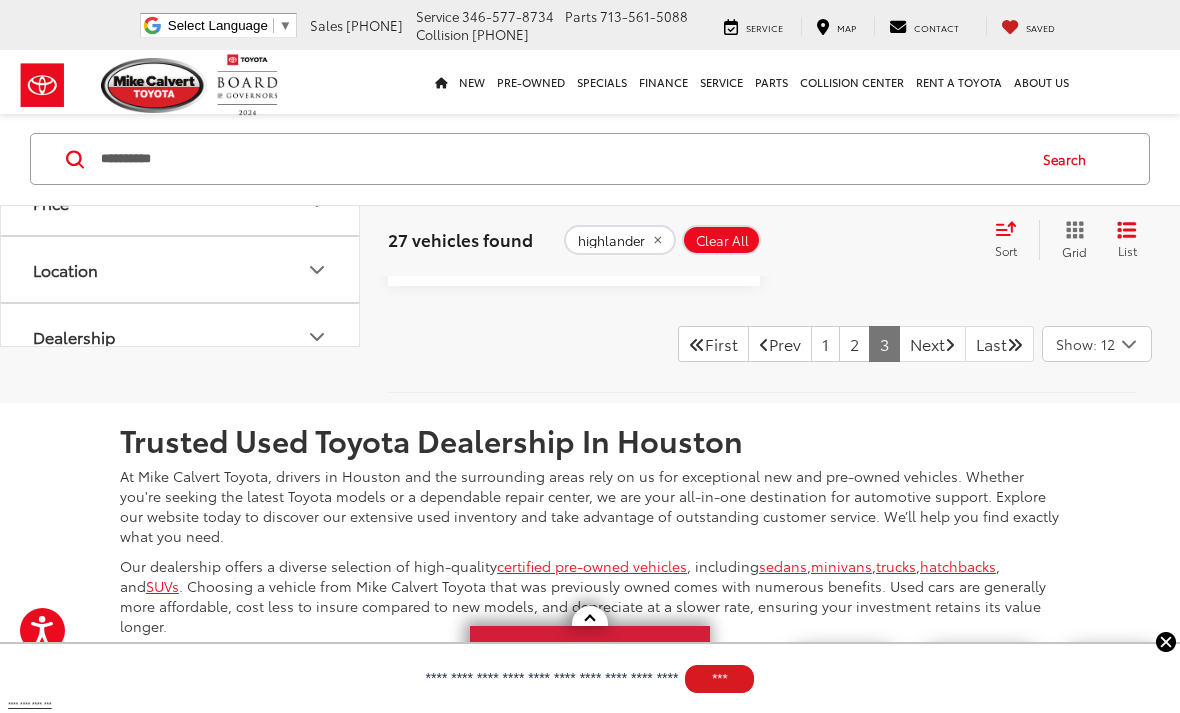 click on "1" at bounding box center [825, 344] 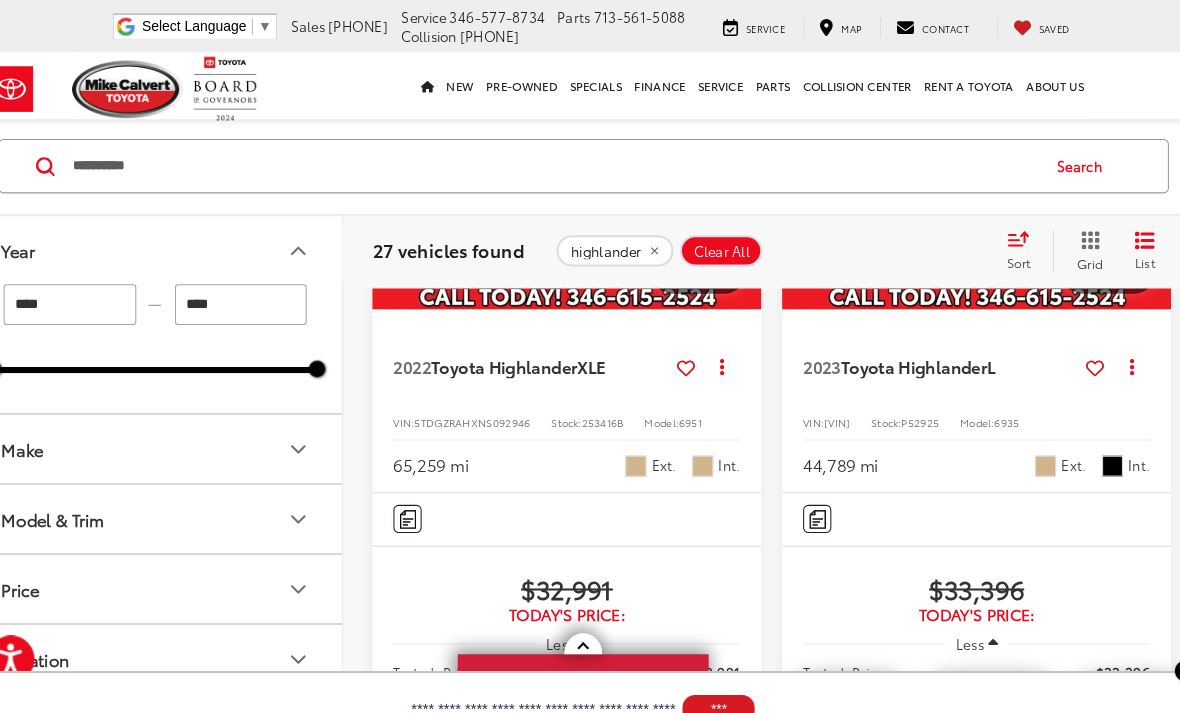 scroll, scrollTop: 3489, scrollLeft: 0, axis: vertical 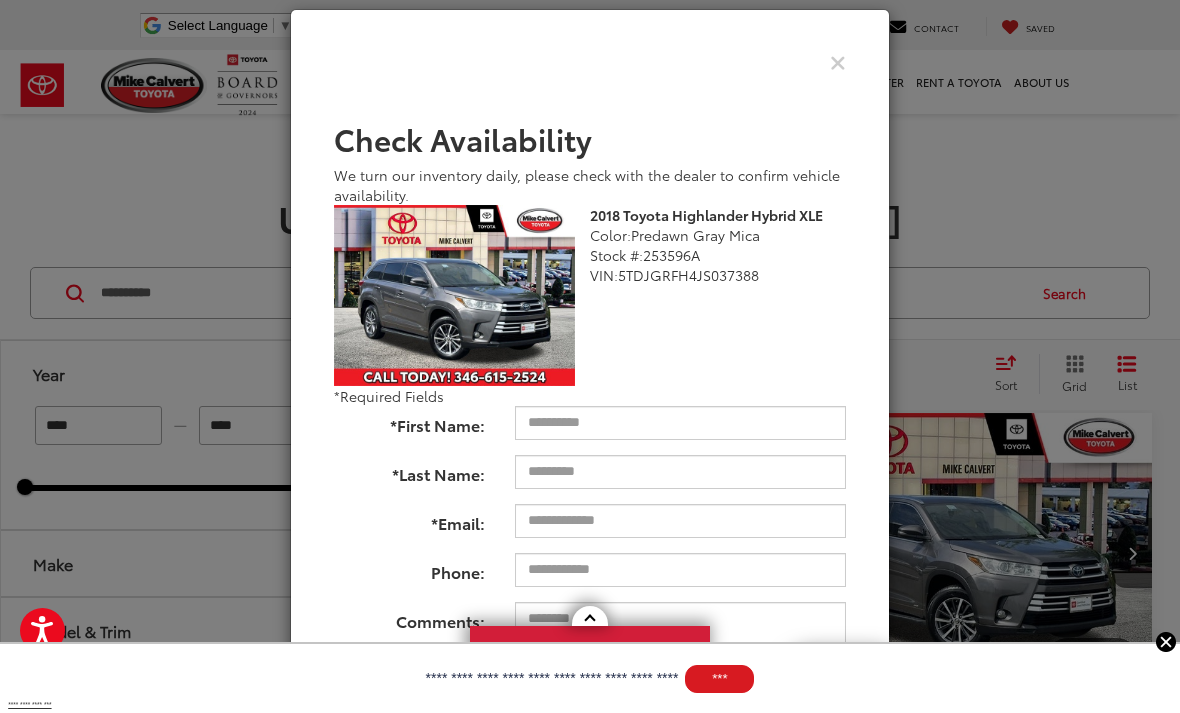 click at bounding box center (838, 61) 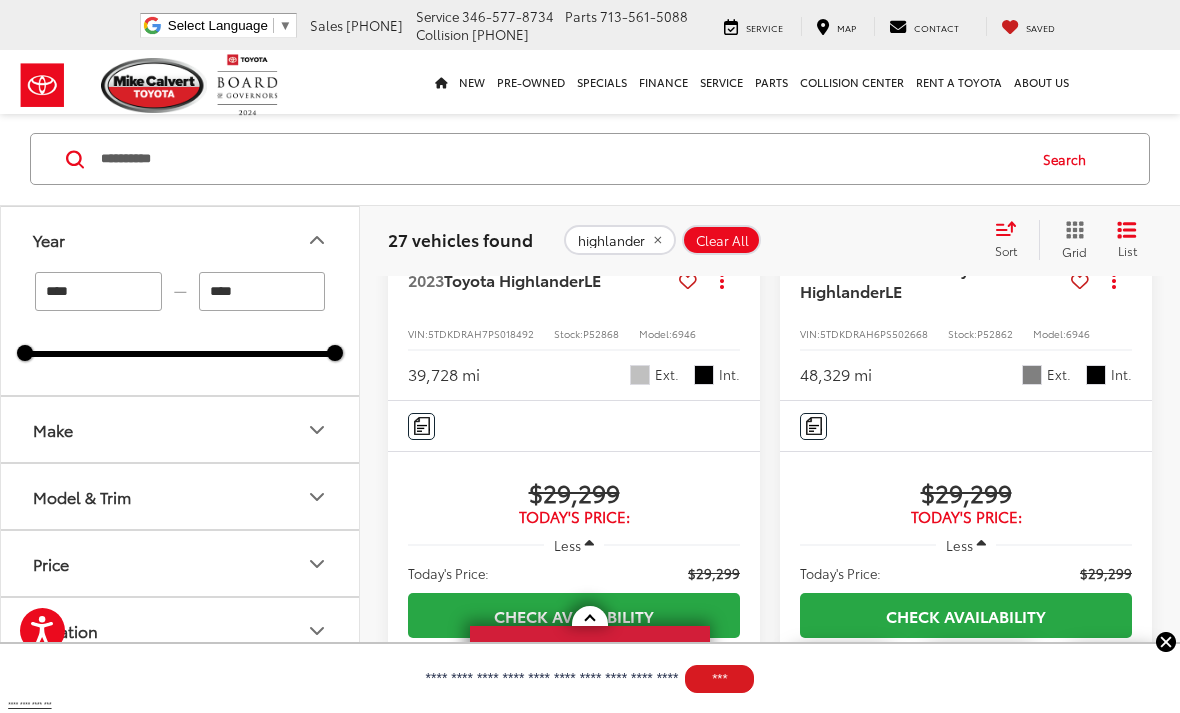 scroll, scrollTop: 1440, scrollLeft: 0, axis: vertical 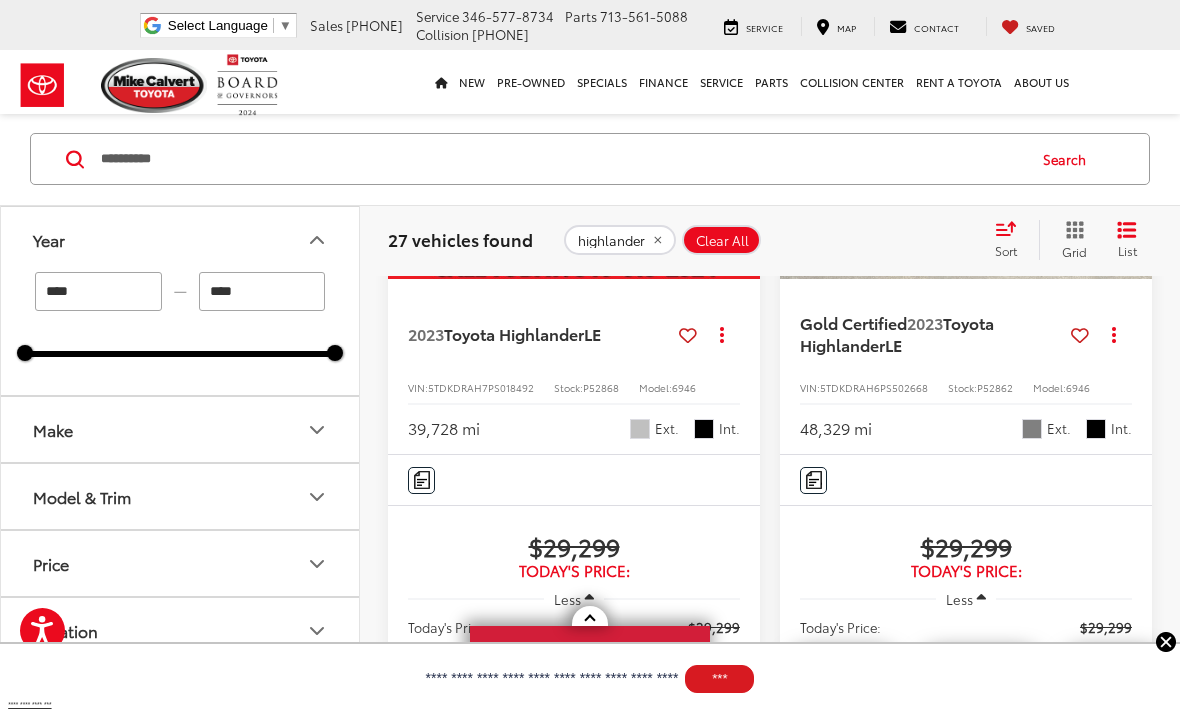 click on "**********" at bounding box center (561, 159) 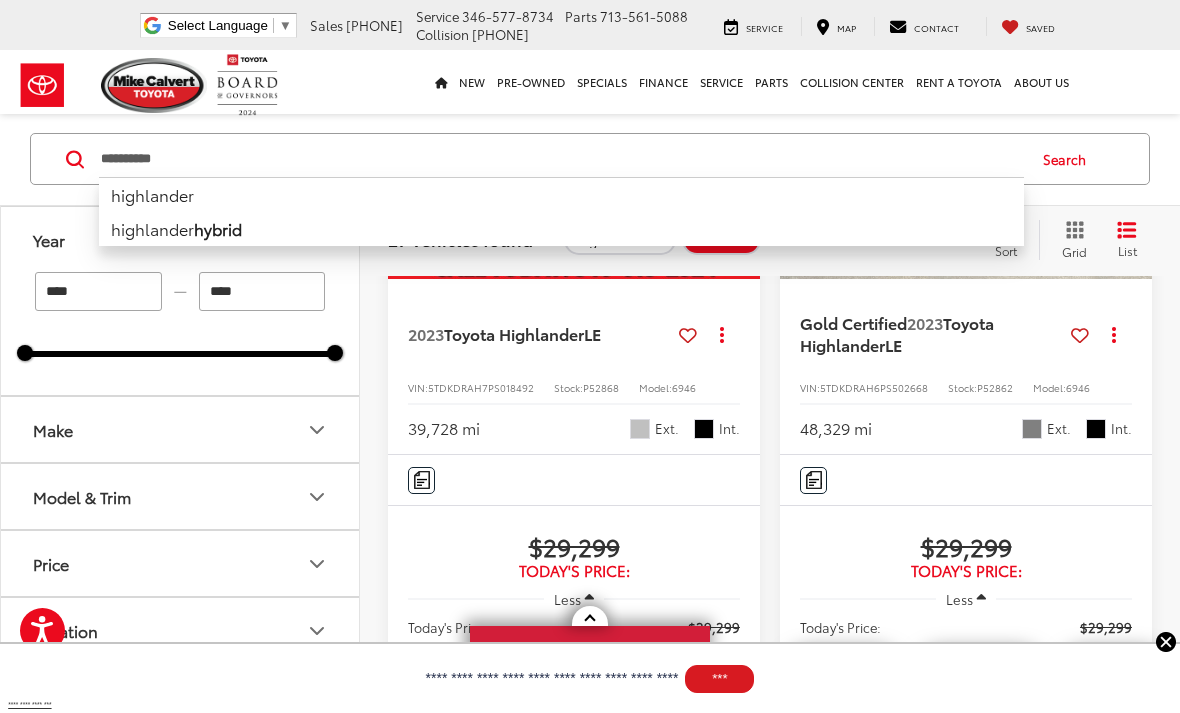 scroll, scrollTop: 1439, scrollLeft: 0, axis: vertical 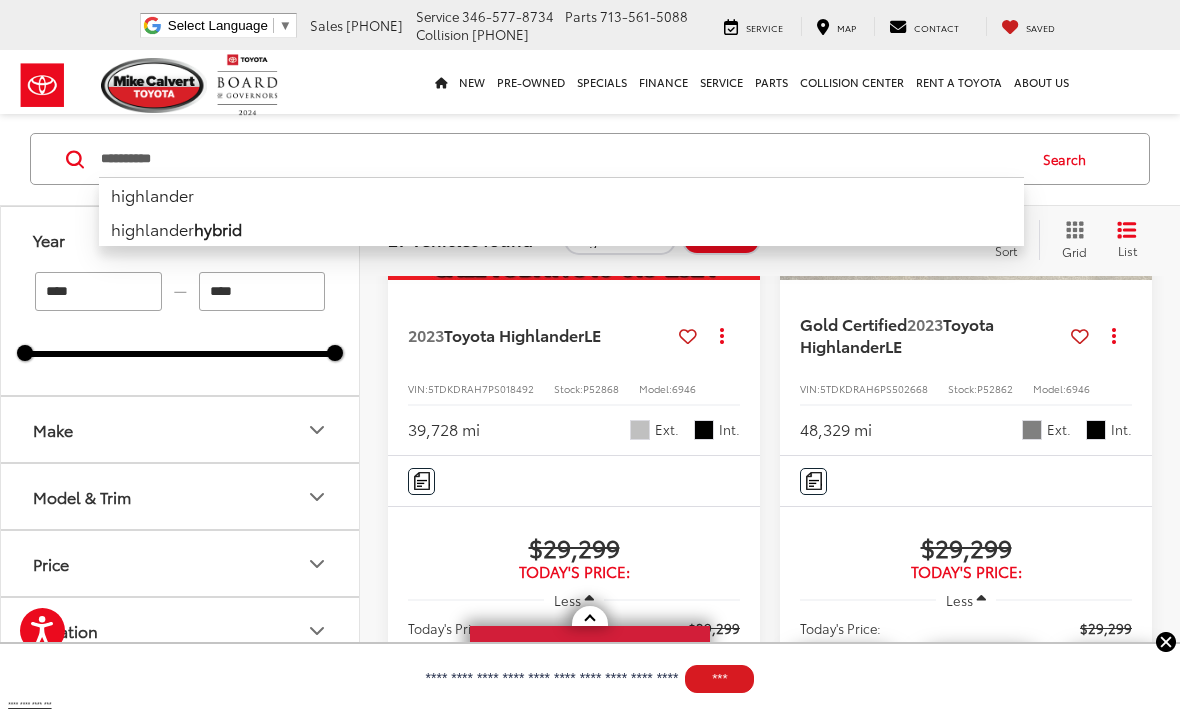 click on "Search" at bounding box center (1069, 159) 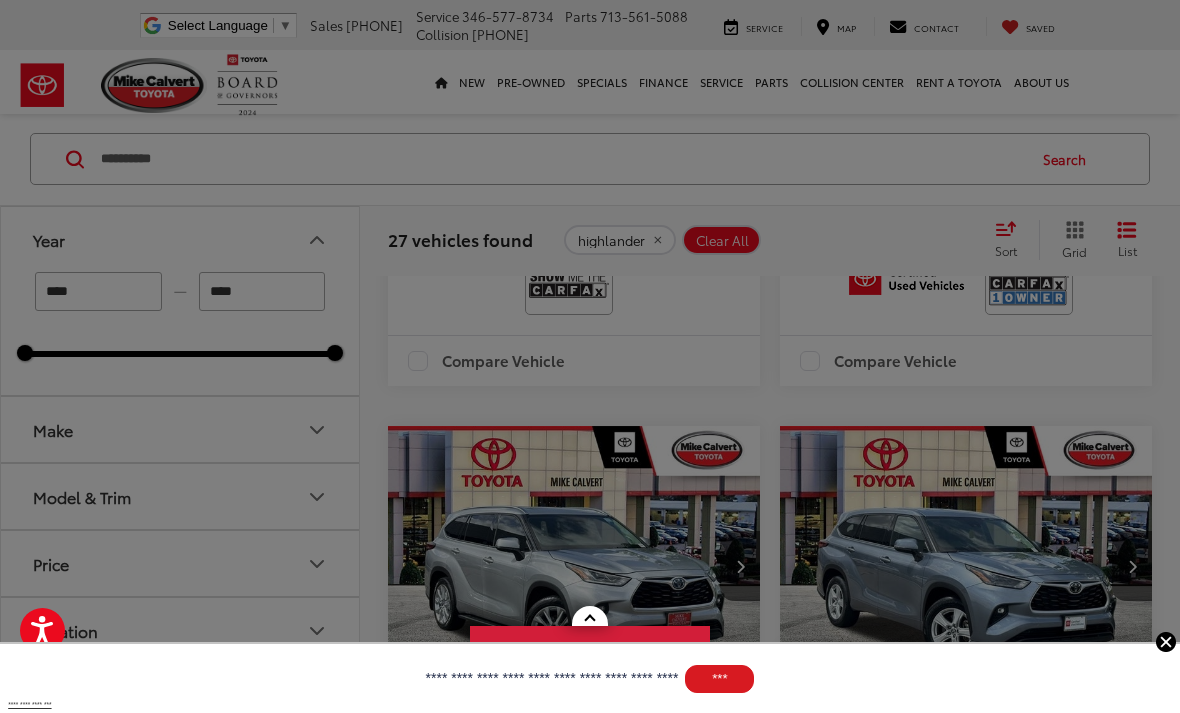 scroll, scrollTop: 2321, scrollLeft: 0, axis: vertical 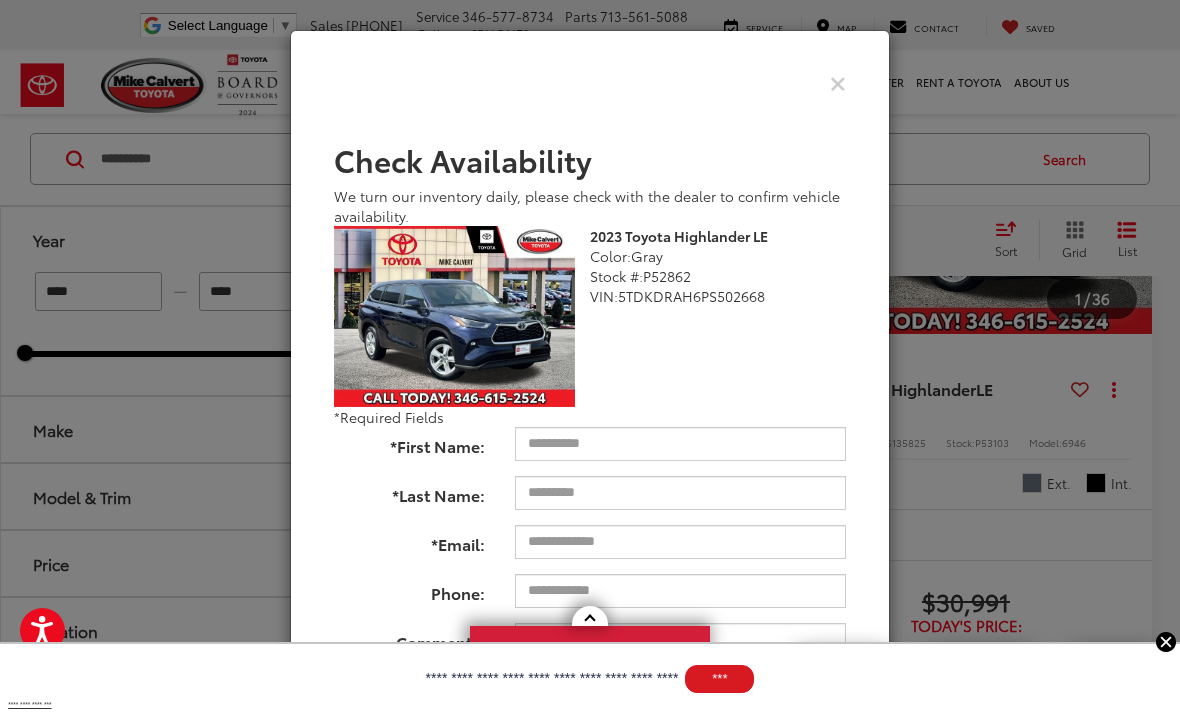 click at bounding box center [838, 82] 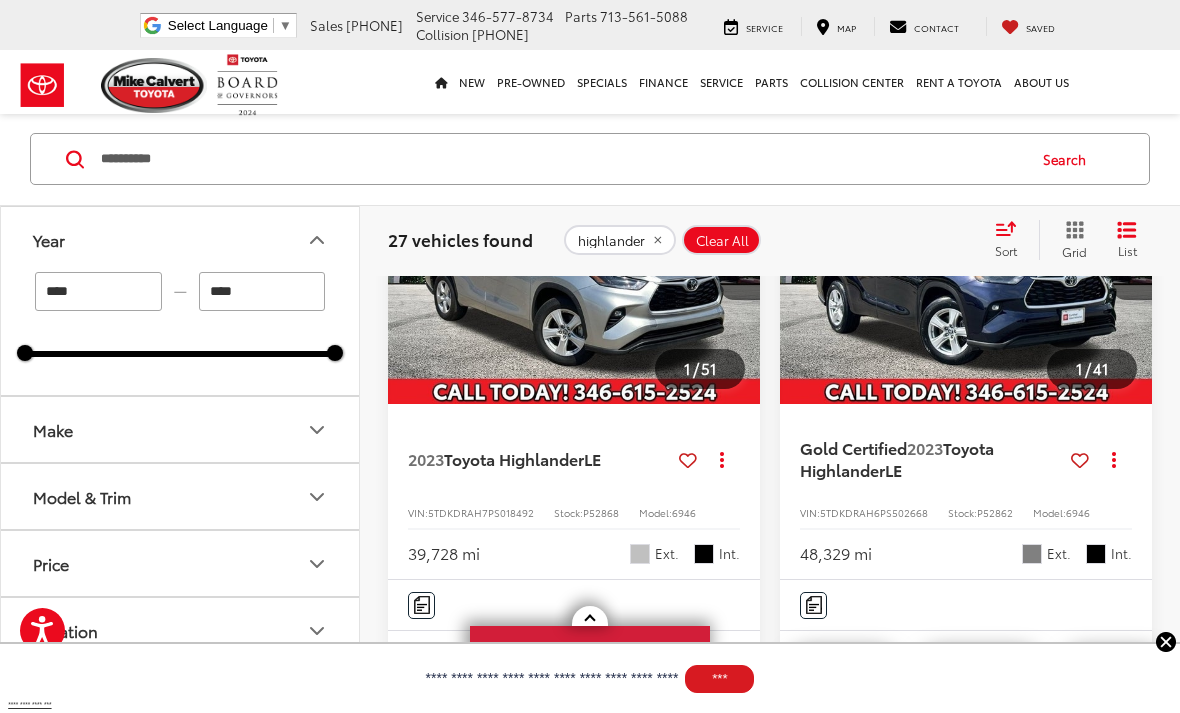 scroll, scrollTop: 1317, scrollLeft: 0, axis: vertical 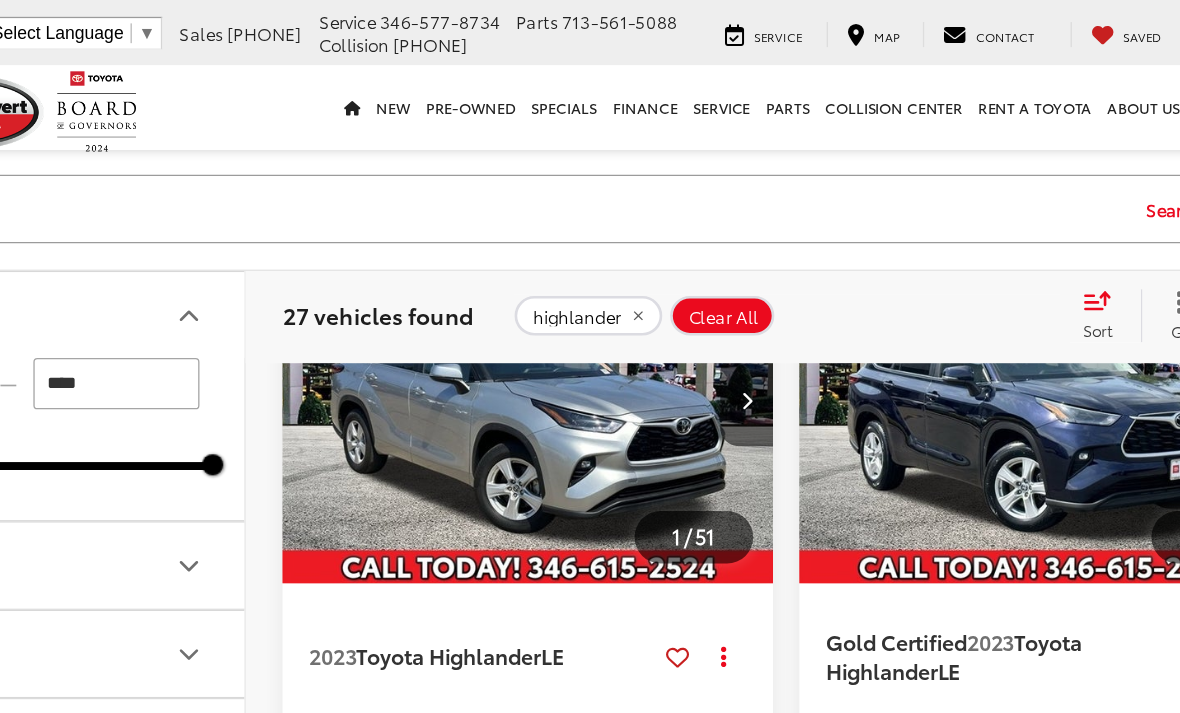click on "**********" at bounding box center (561, 159) 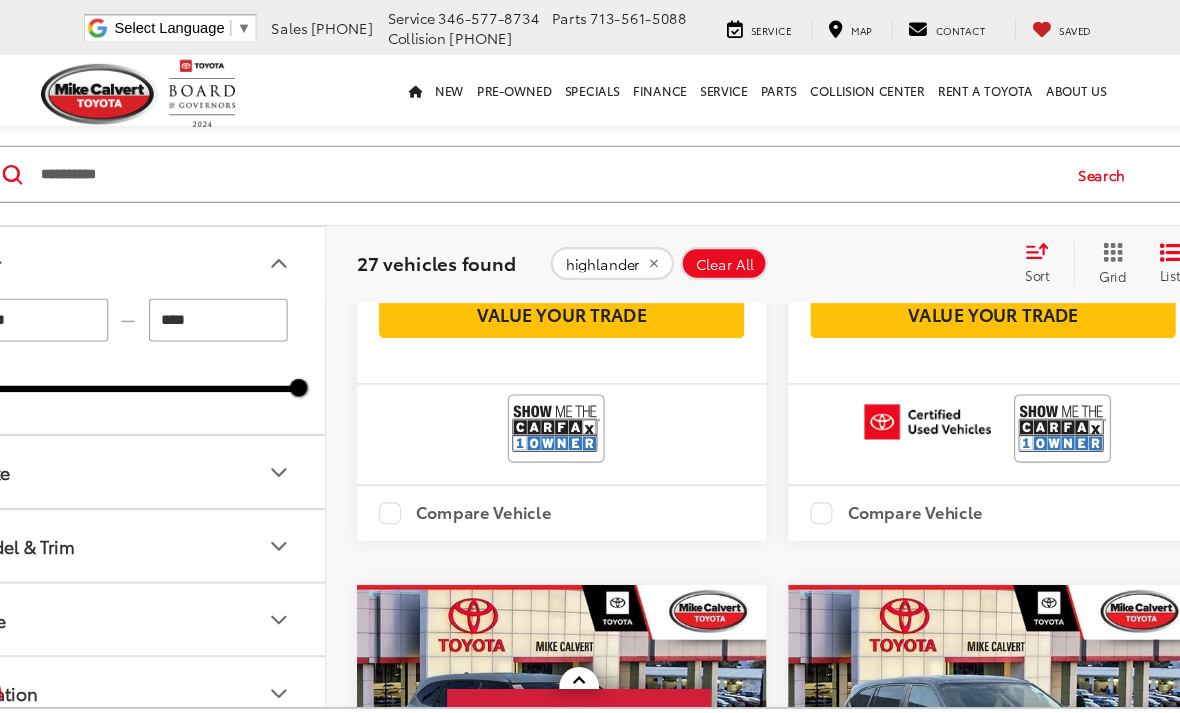 scroll, scrollTop: 808, scrollLeft: 0, axis: vertical 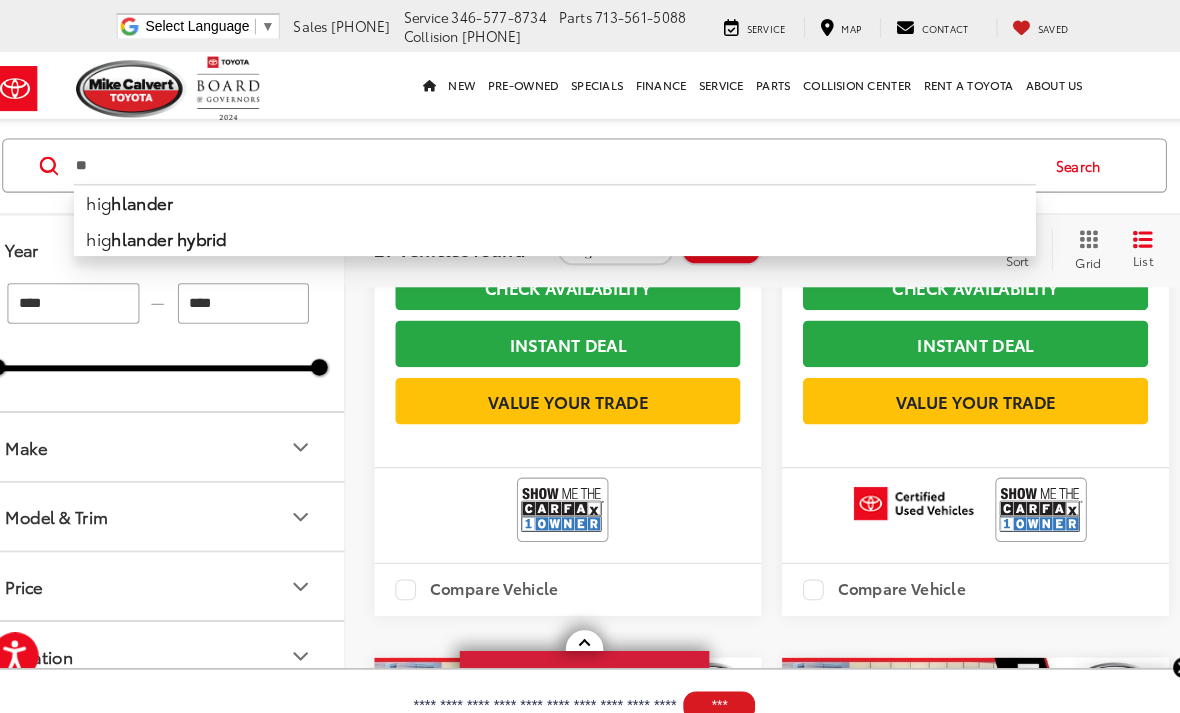 type on "*" 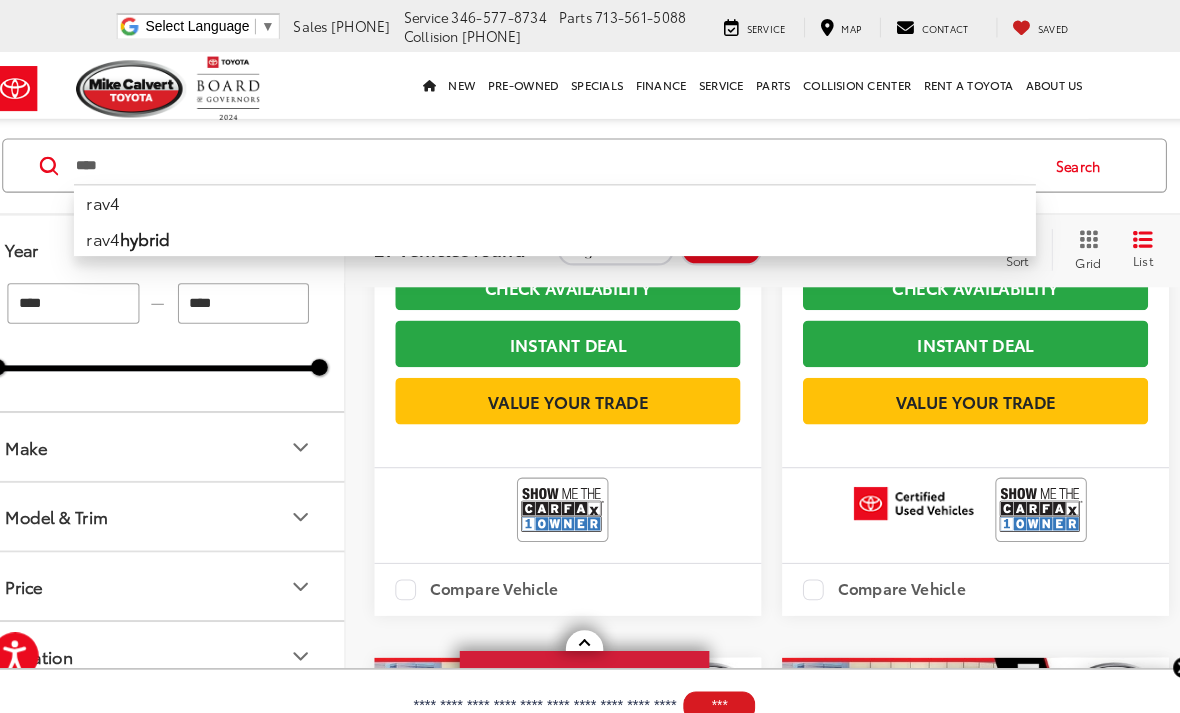 type on "****" 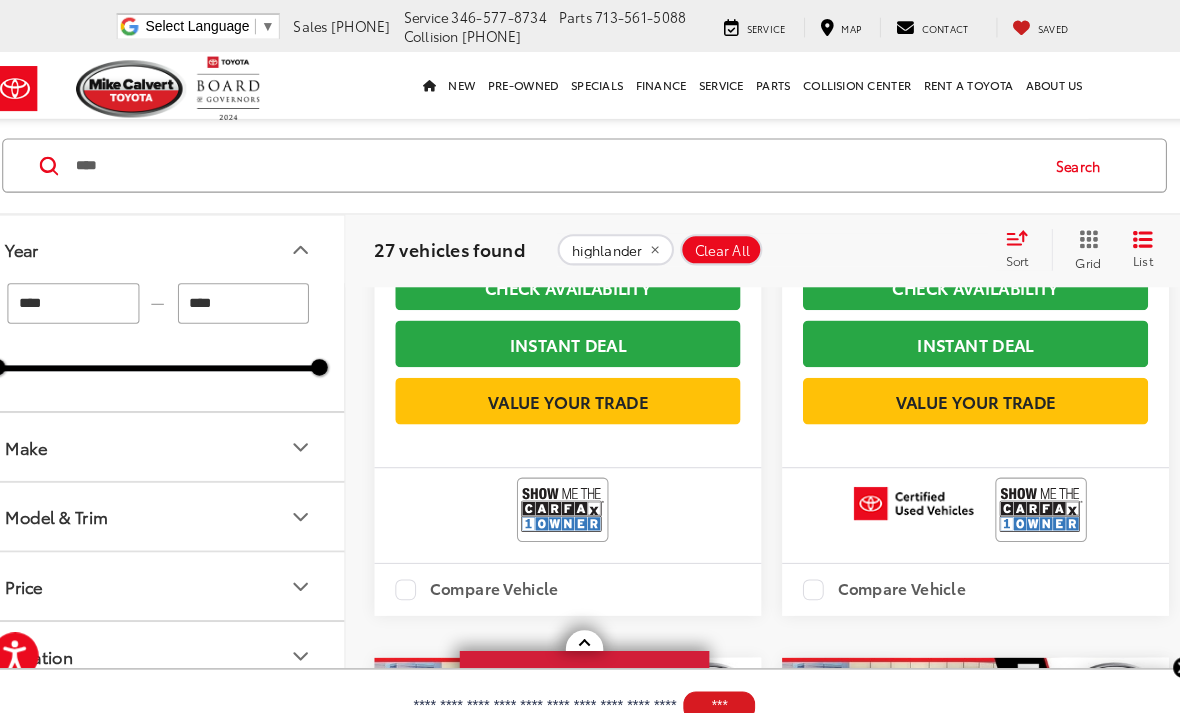 scroll, scrollTop: 808, scrollLeft: 0, axis: vertical 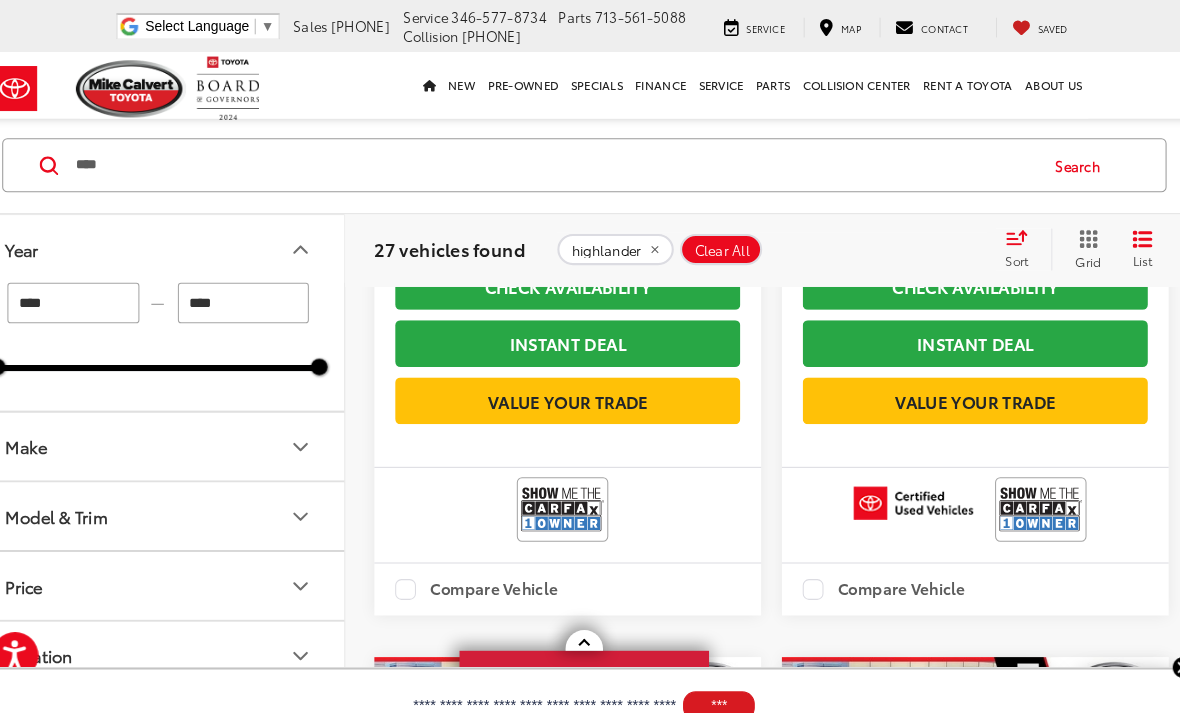 type on "****" 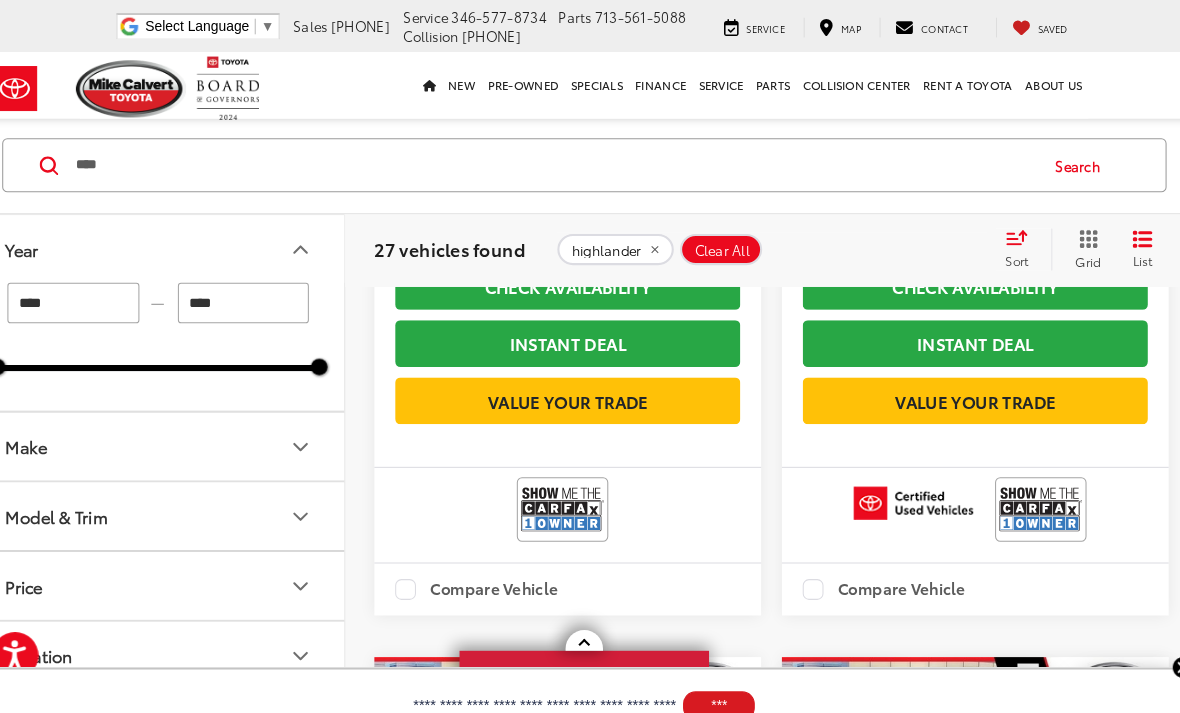 type on "****" 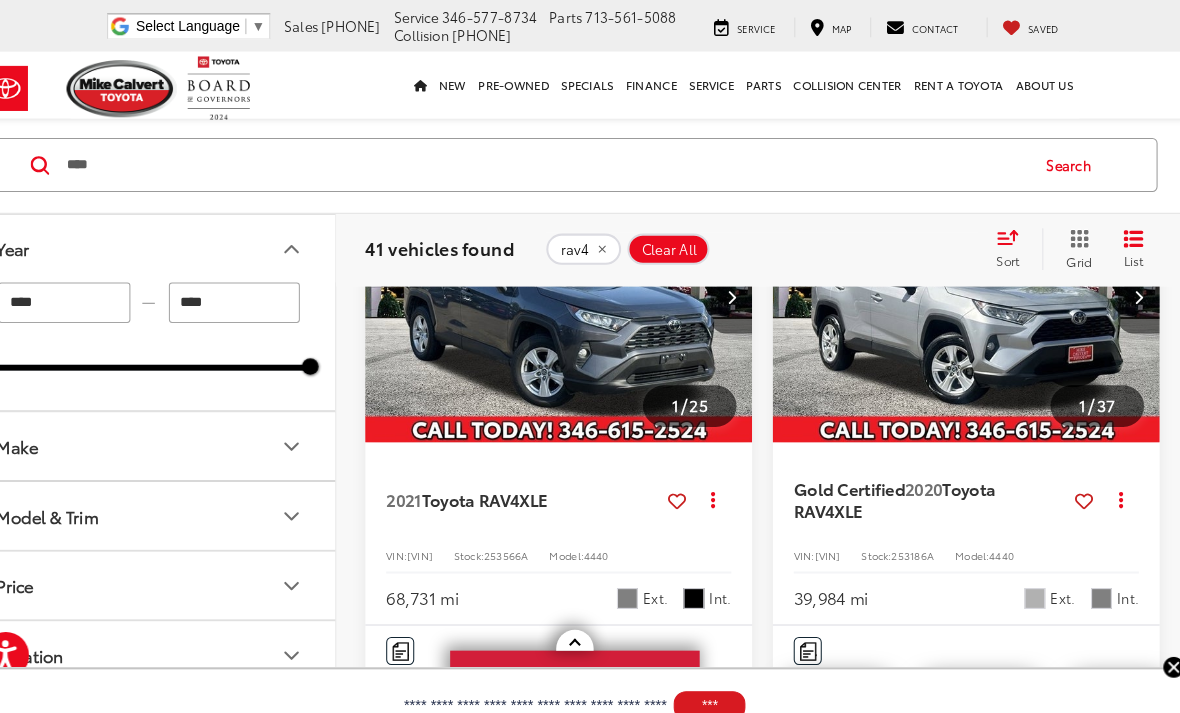 scroll, scrollTop: 3310, scrollLeft: 0, axis: vertical 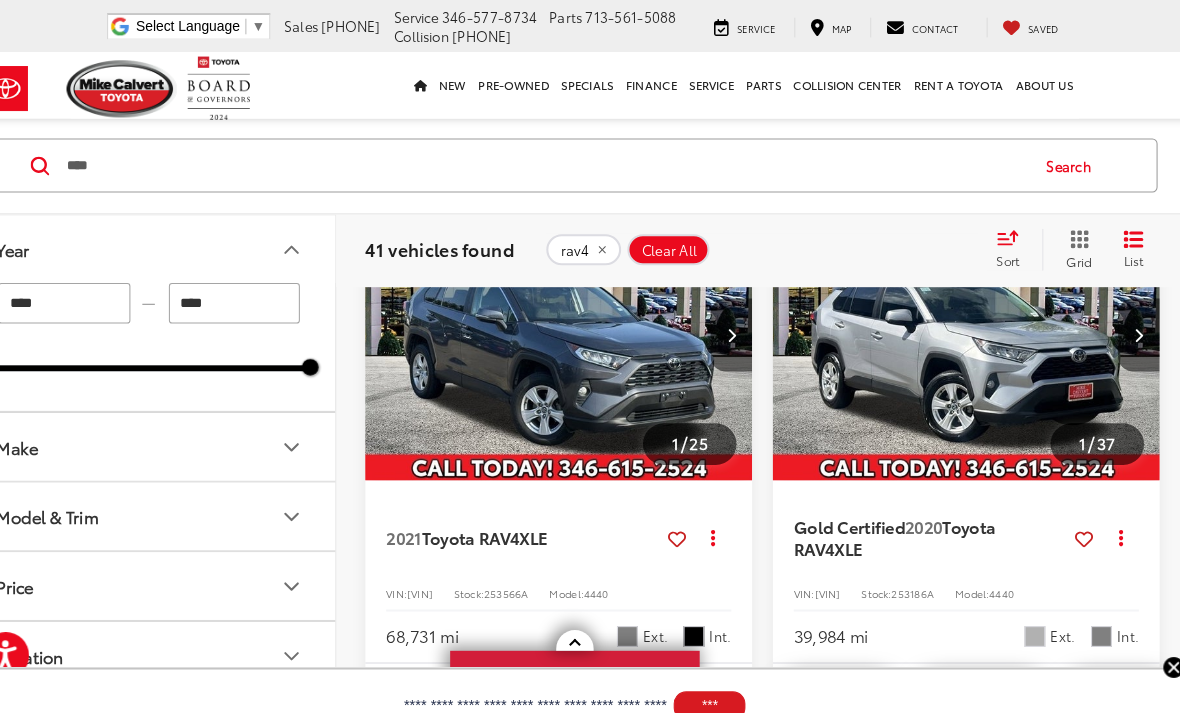click on "****" at bounding box center [561, 159] 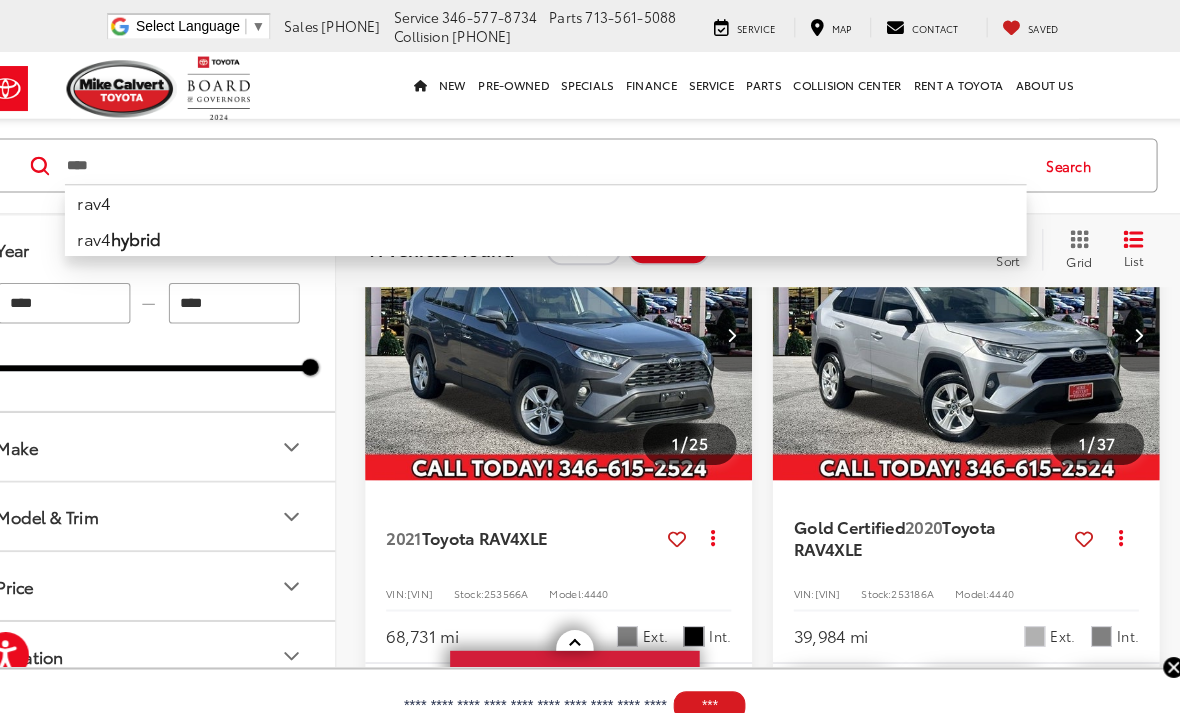 scroll, scrollTop: 3310, scrollLeft: 0, axis: vertical 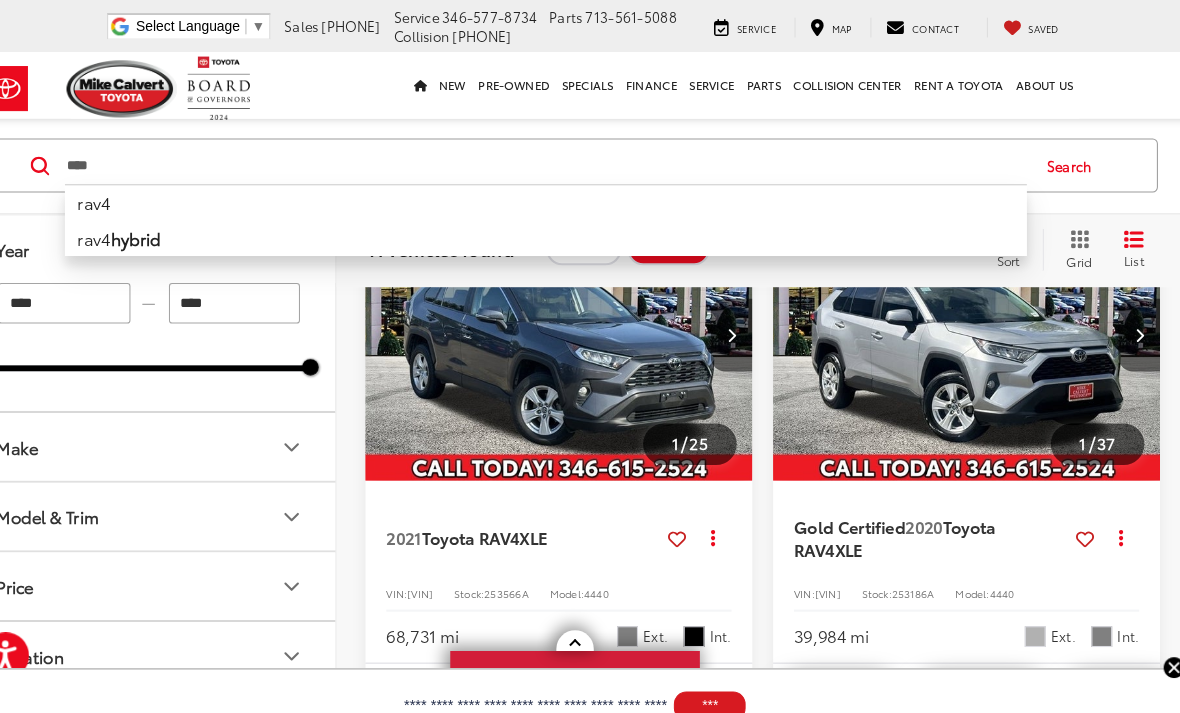 click on "****" at bounding box center [561, 159] 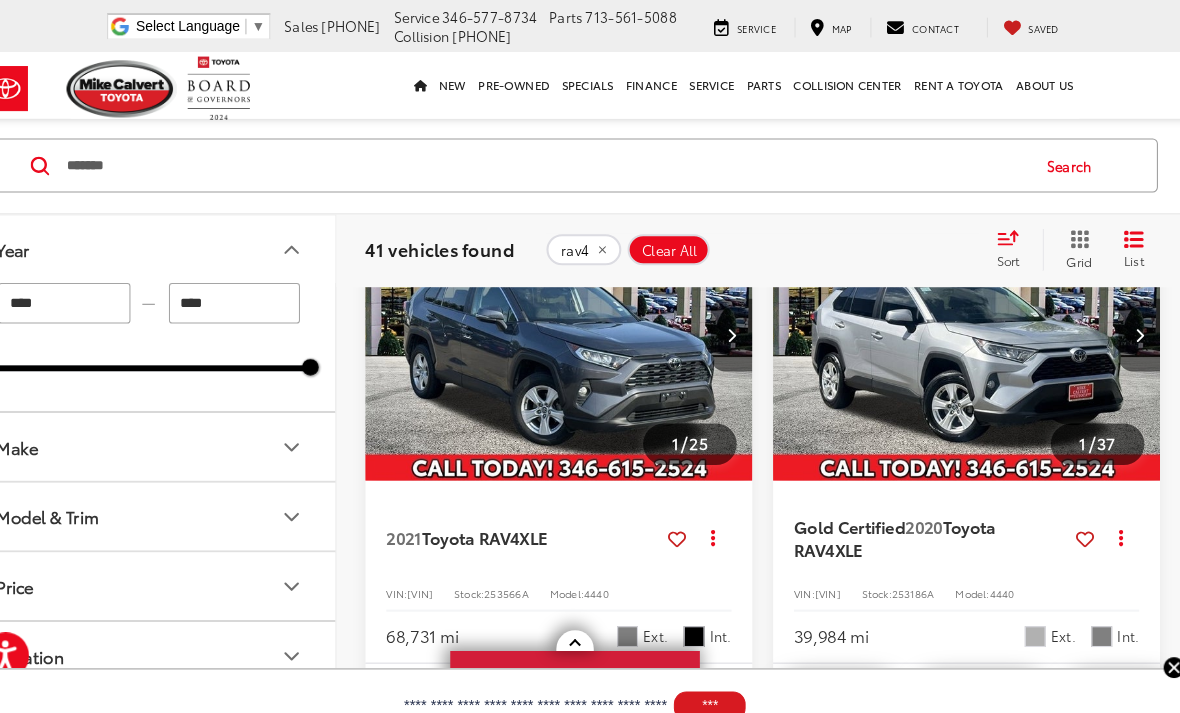 type on "*******" 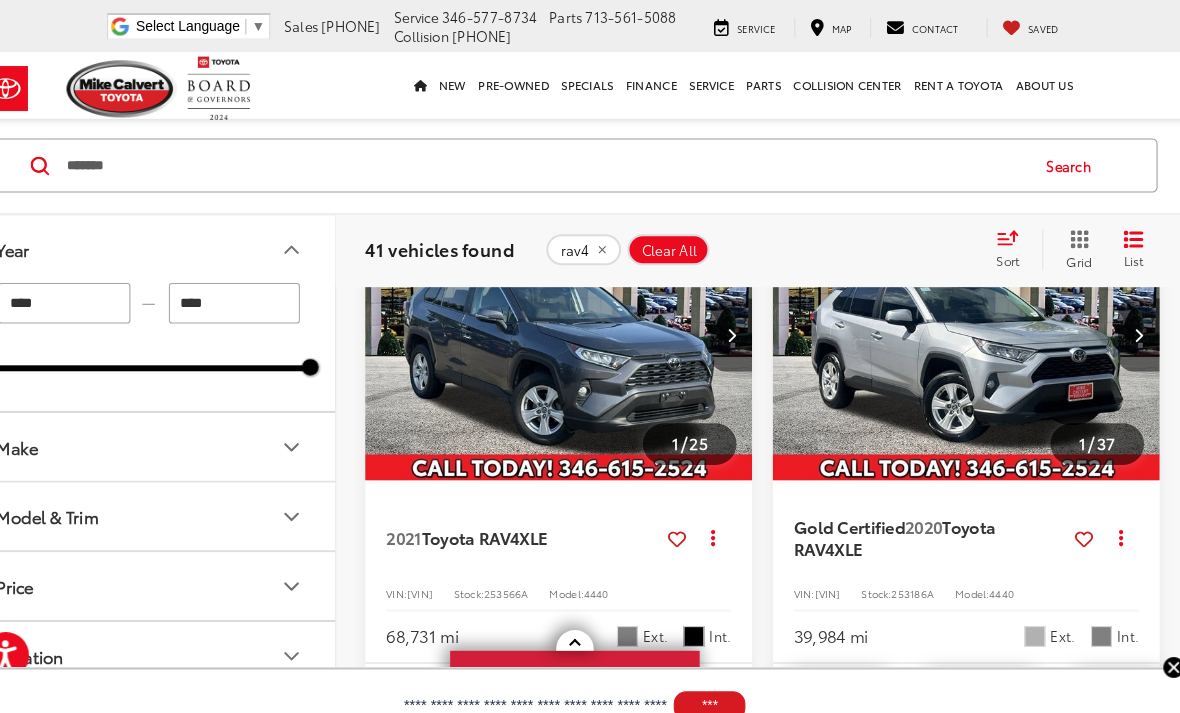 type on "****" 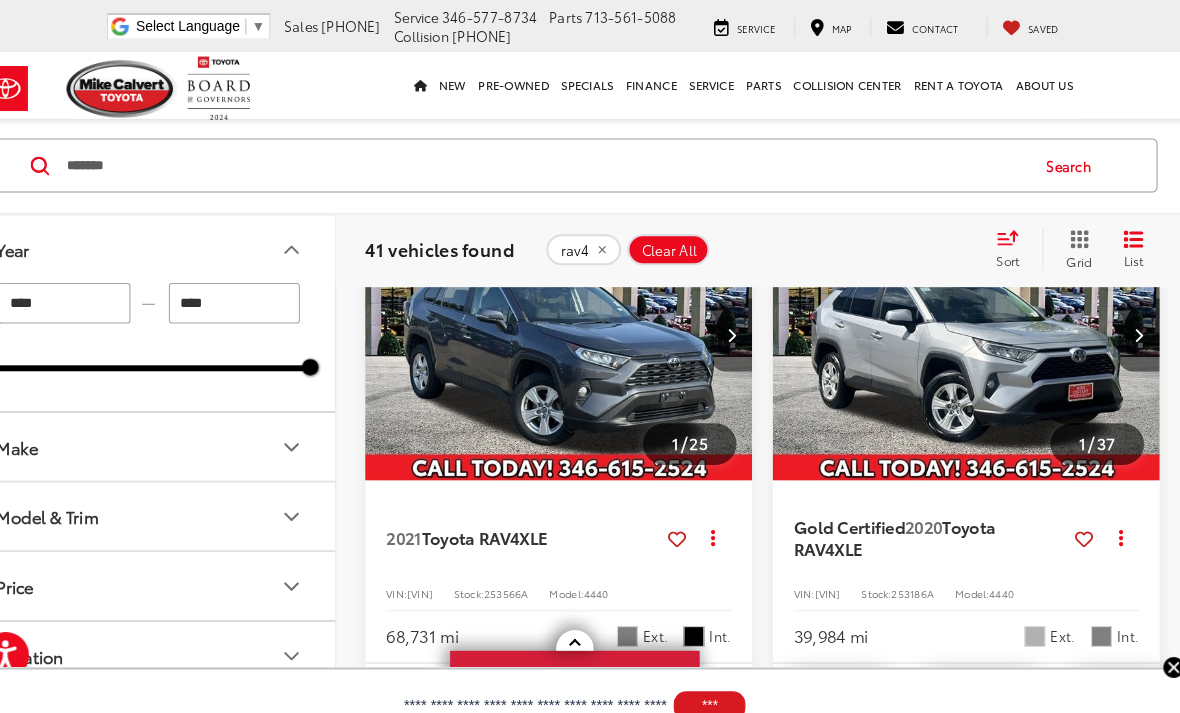 type on "****" 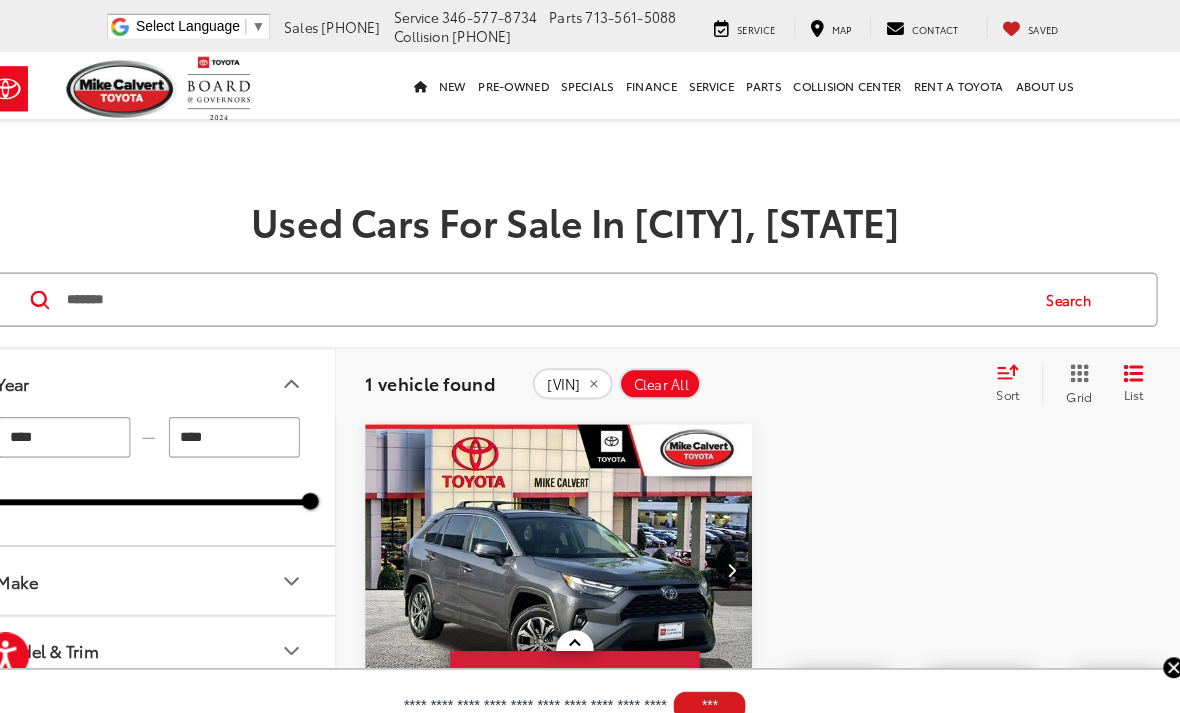 scroll, scrollTop: 0, scrollLeft: 0, axis: both 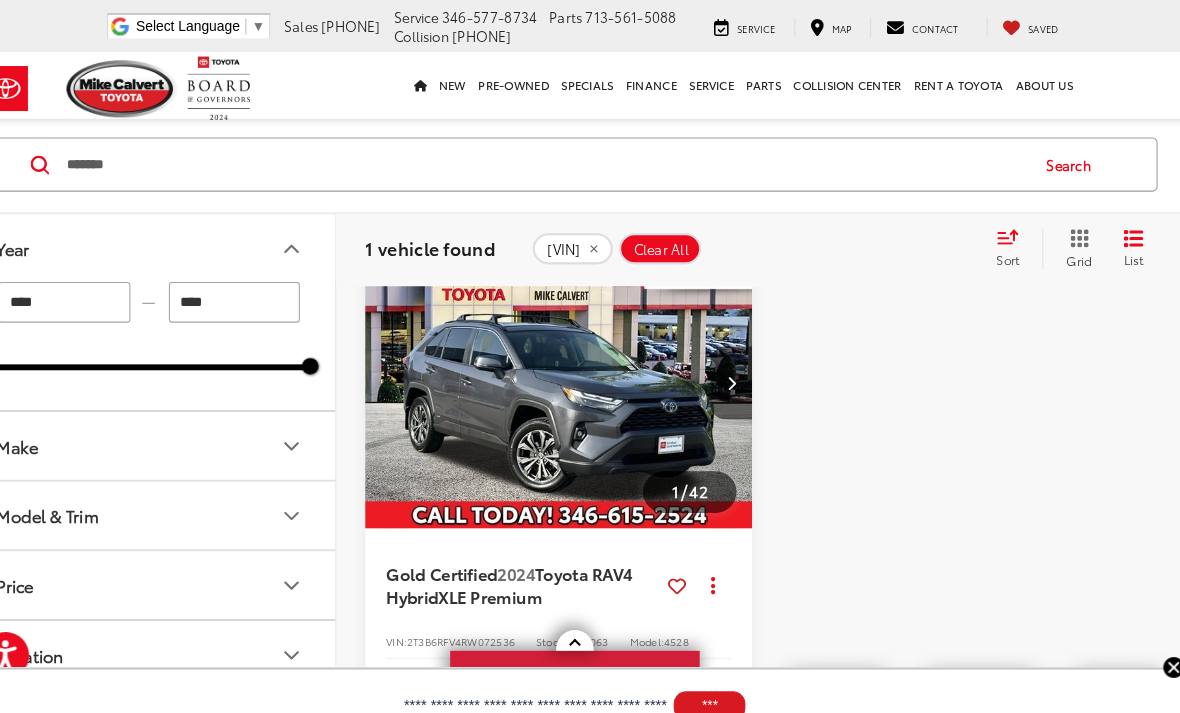 click on "*******" at bounding box center [561, 159] 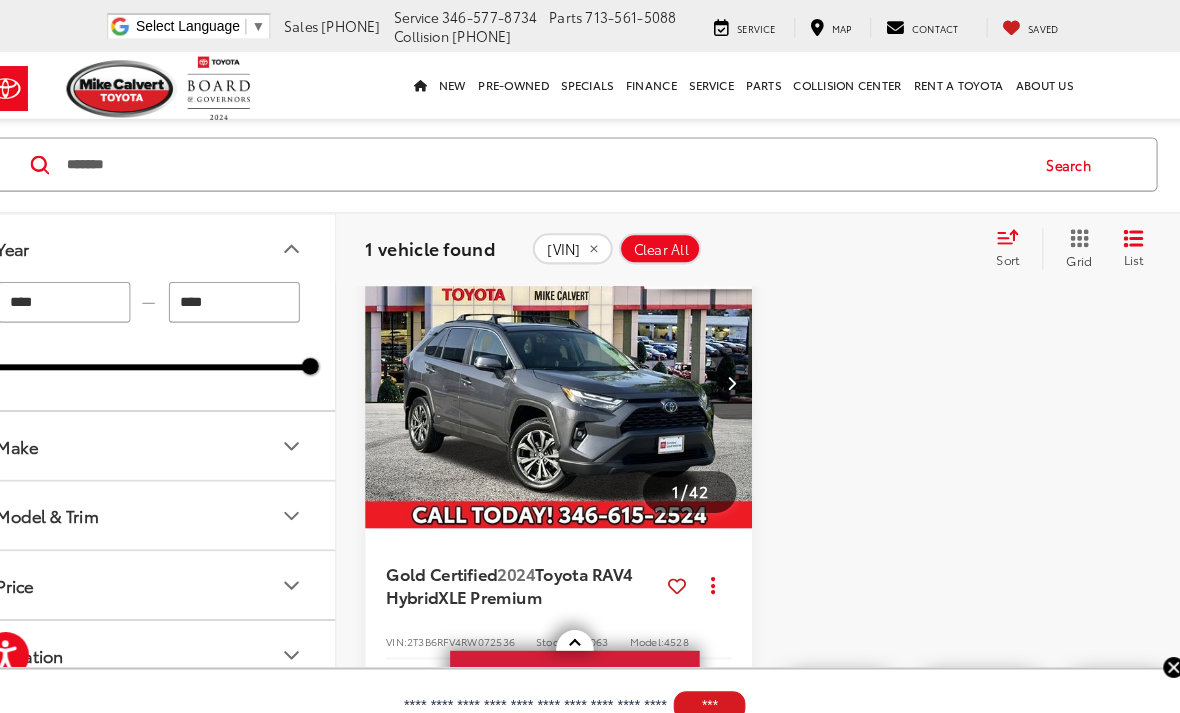 scroll, scrollTop: 185, scrollLeft: 0, axis: vertical 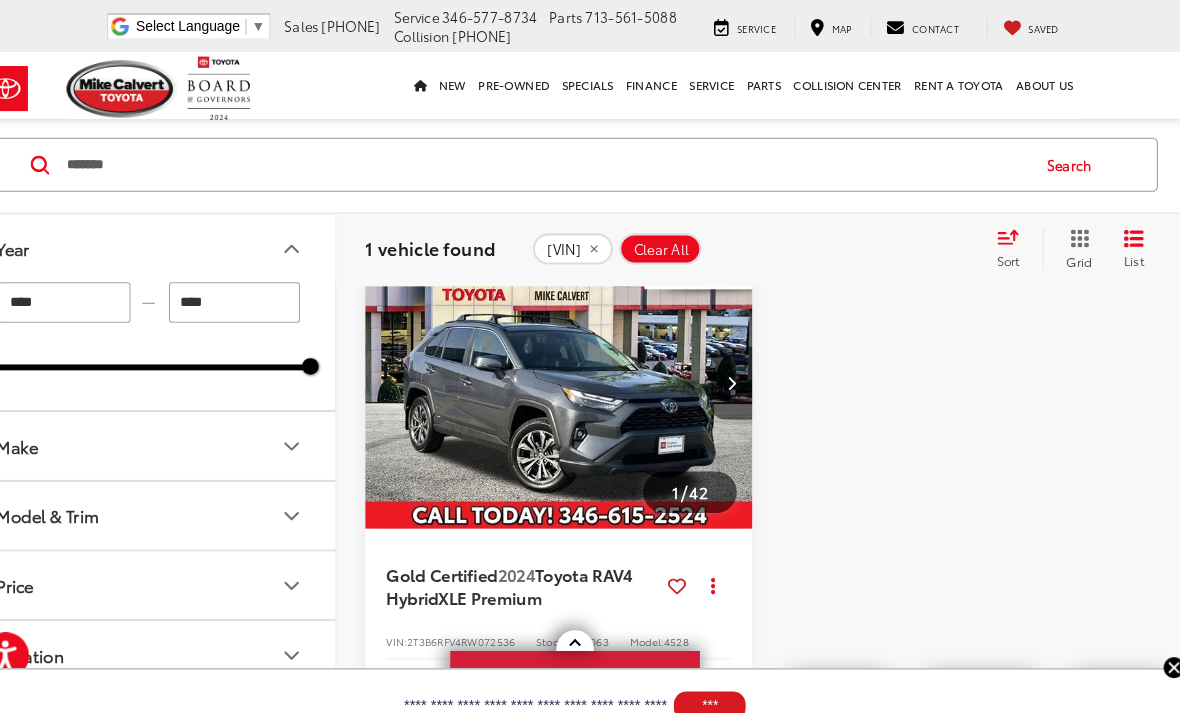 click on "*******" at bounding box center (561, 159) 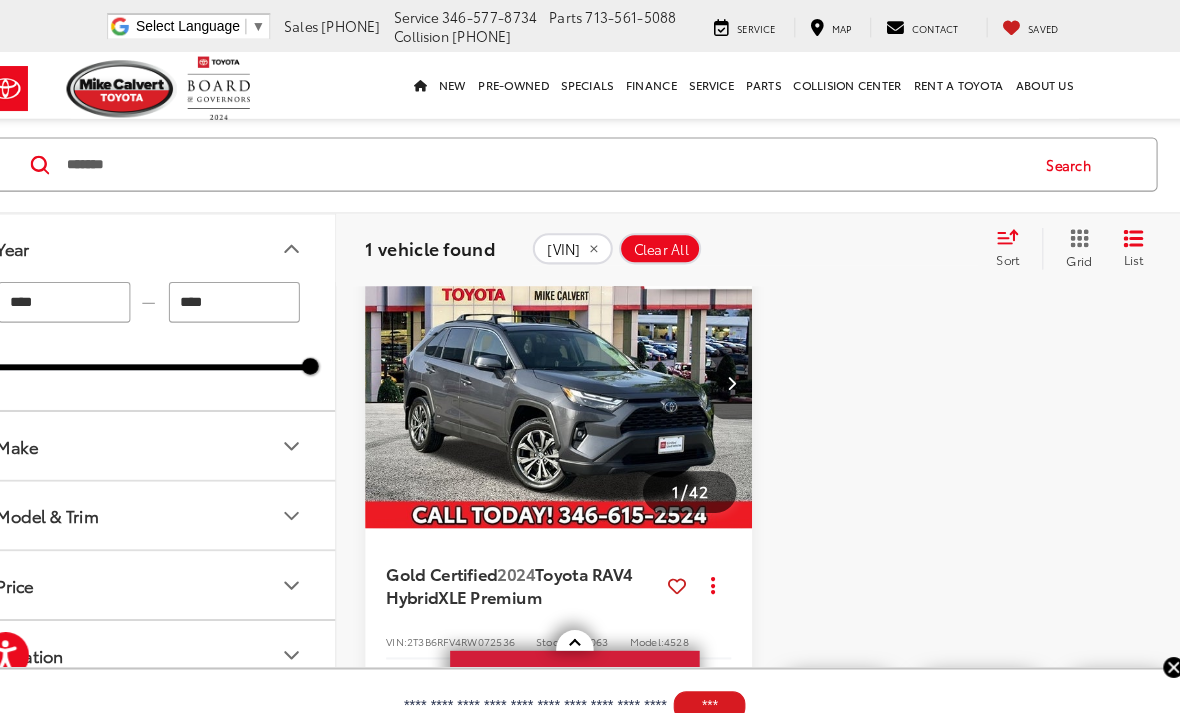type on "****" 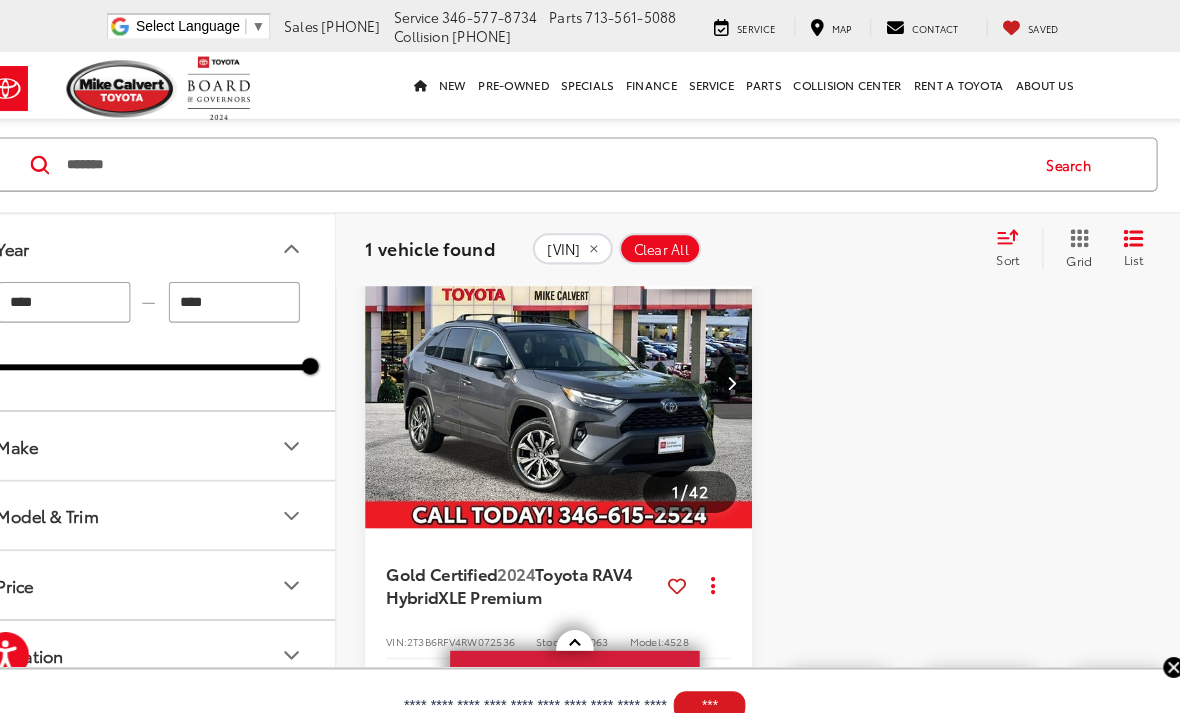 type on "****" 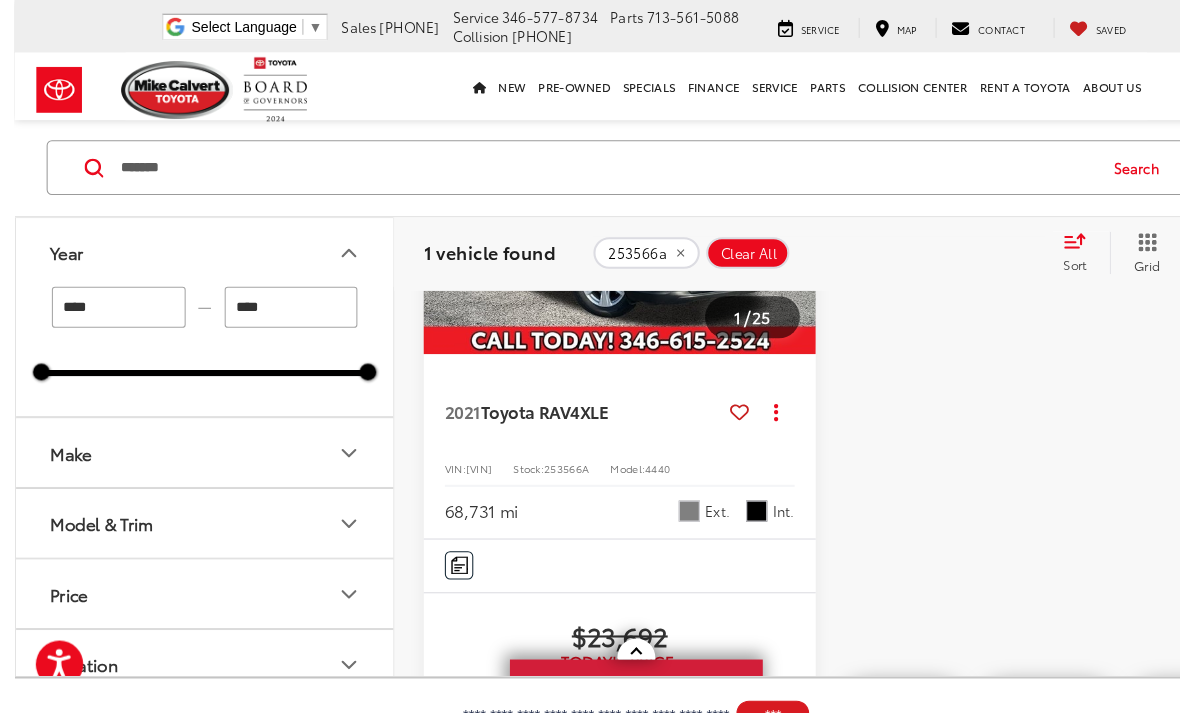 scroll, scrollTop: 347, scrollLeft: 0, axis: vertical 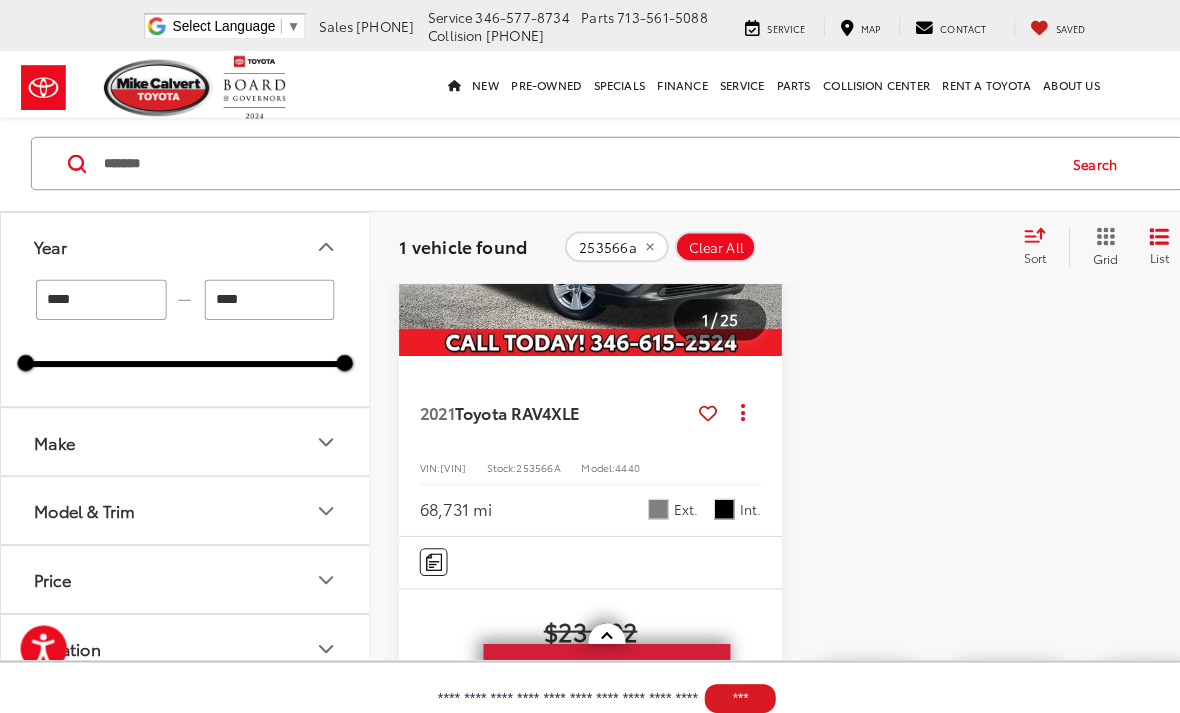 click on "Toyota RAV4" at bounding box center (489, 400) 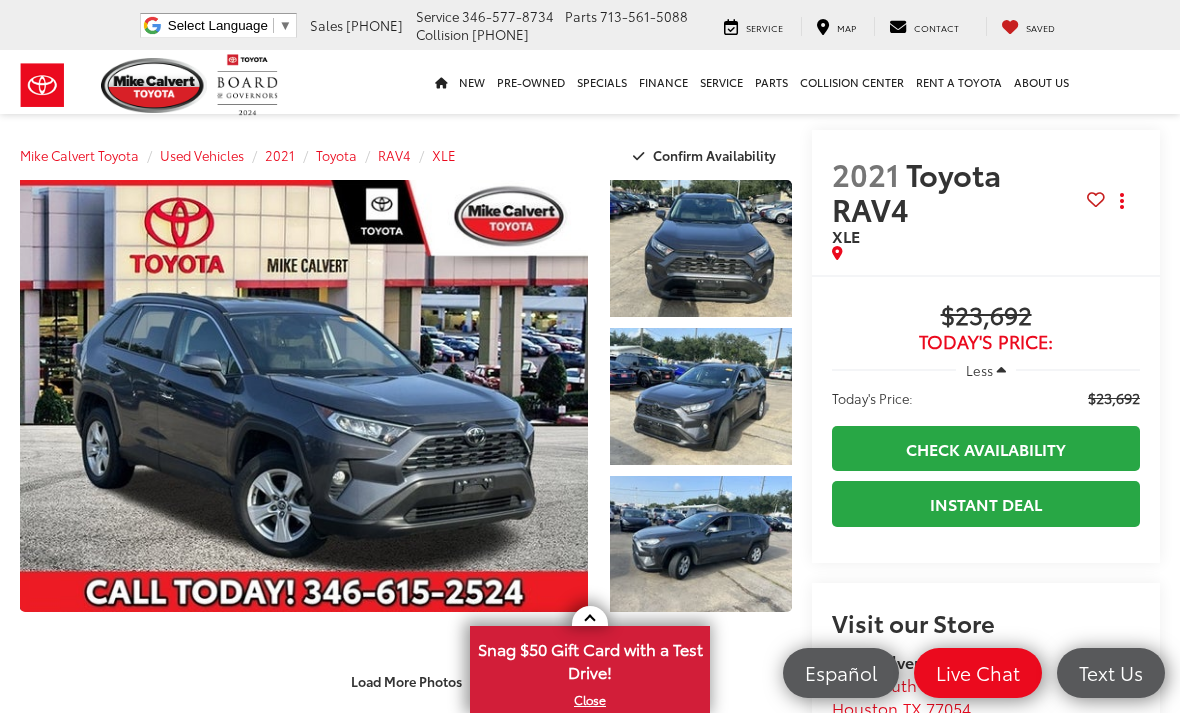 scroll, scrollTop: 0, scrollLeft: 0, axis: both 